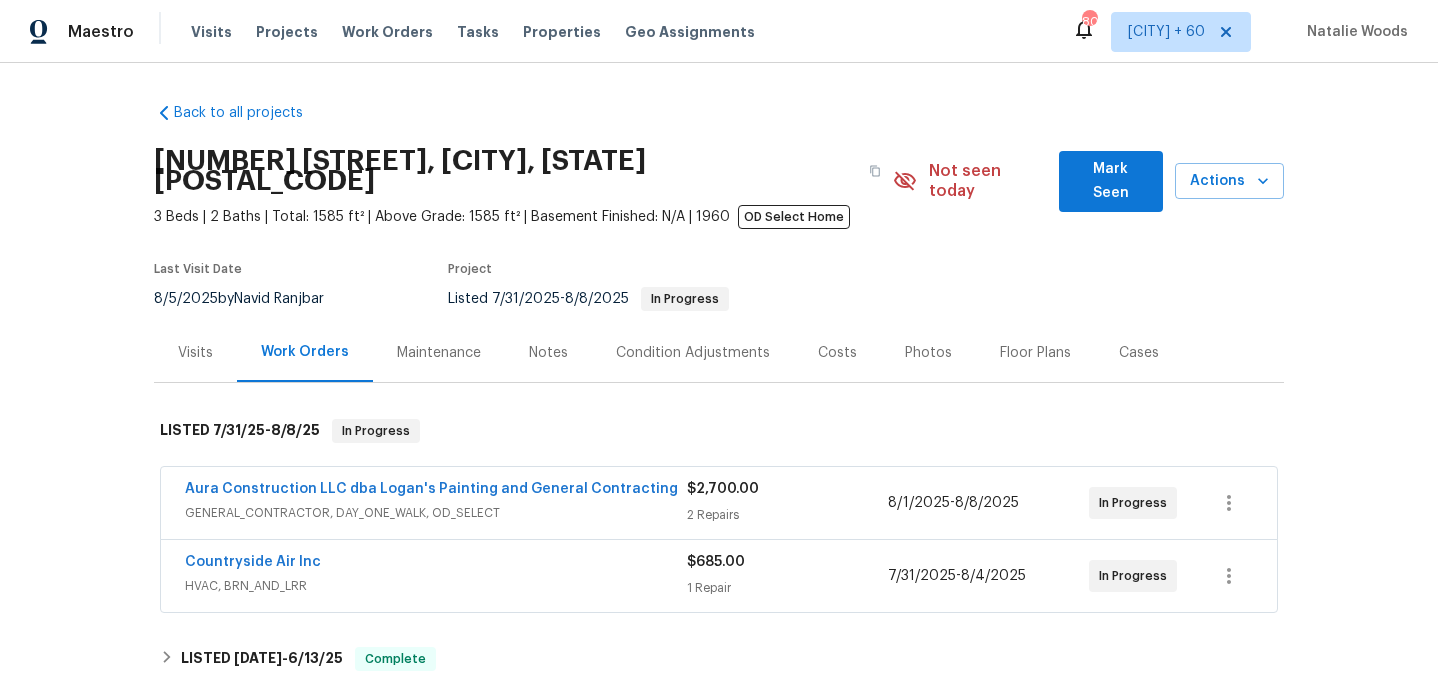 scroll, scrollTop: 0, scrollLeft: 0, axis: both 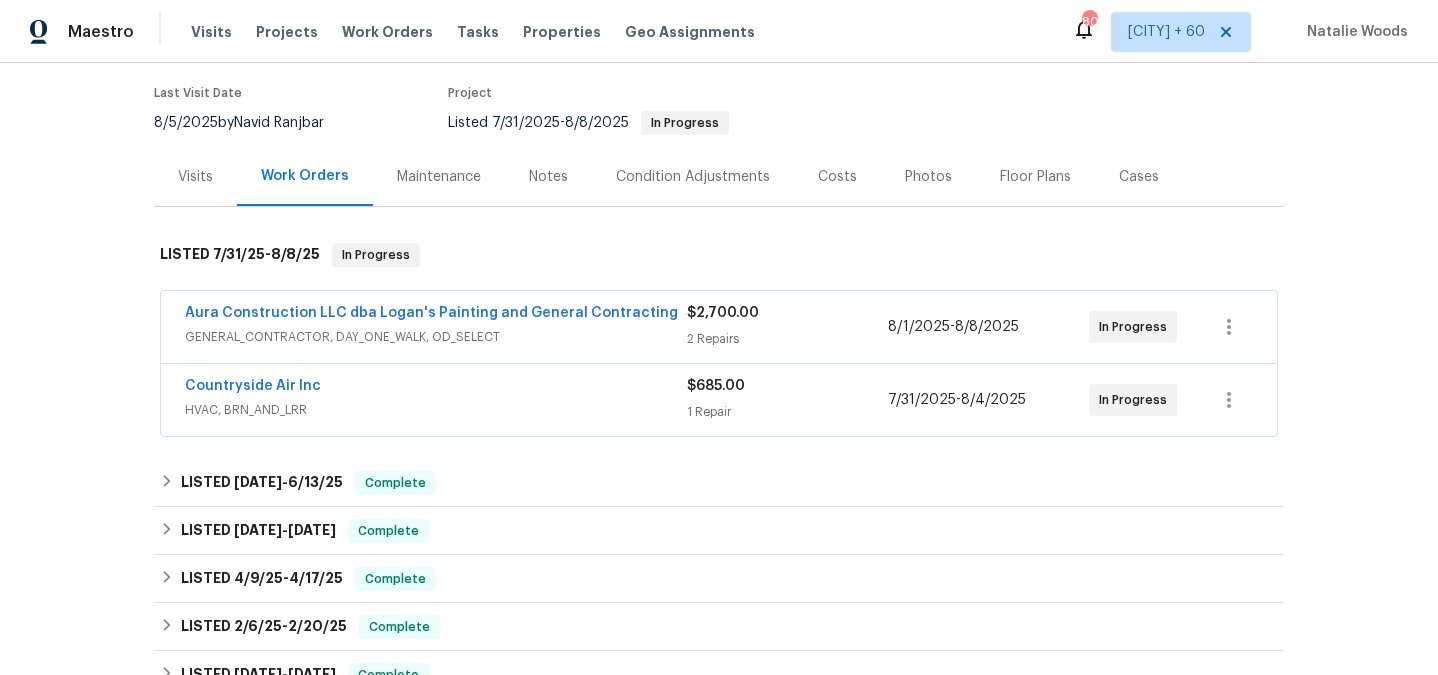 click on "GENERAL_CONTRACTOR, DAY_ONE_WALK, OD_SELECT" at bounding box center (436, 337) 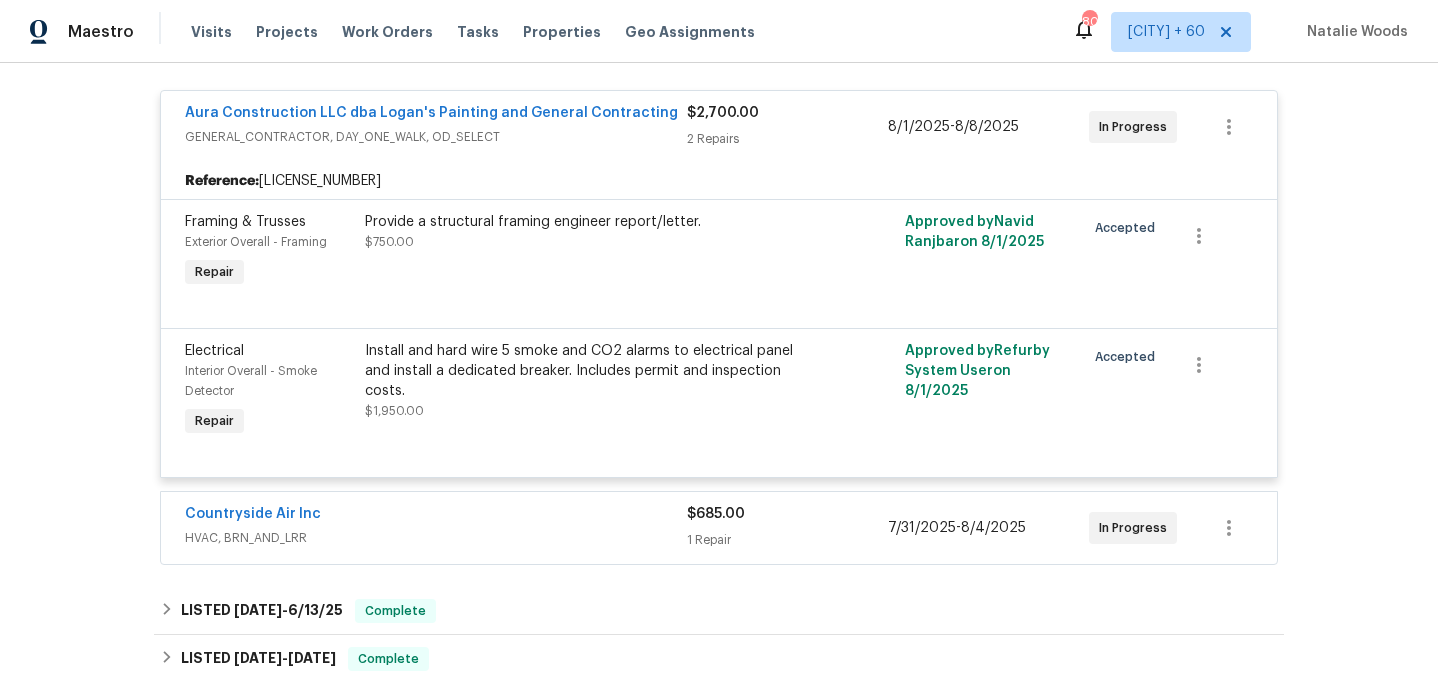 scroll, scrollTop: 486, scrollLeft: 0, axis: vertical 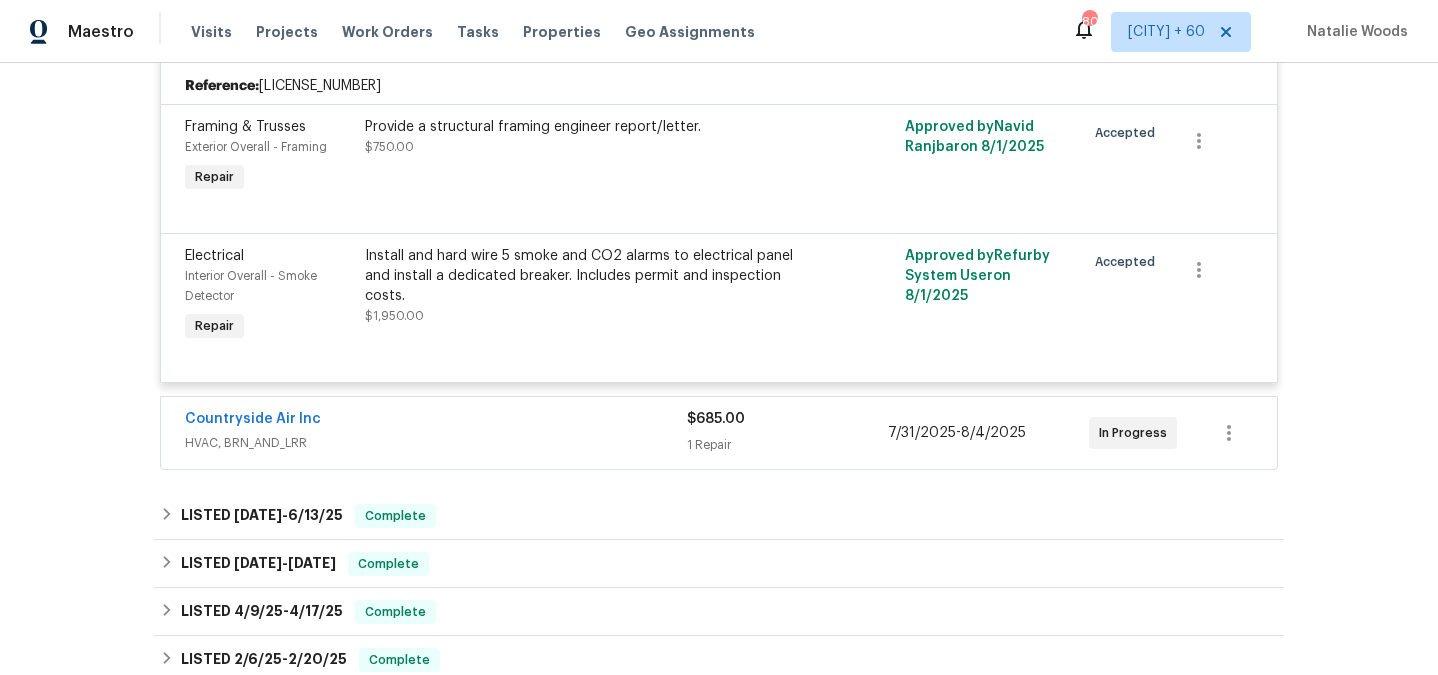 click on "Countryside Air Inc" at bounding box center [436, 421] 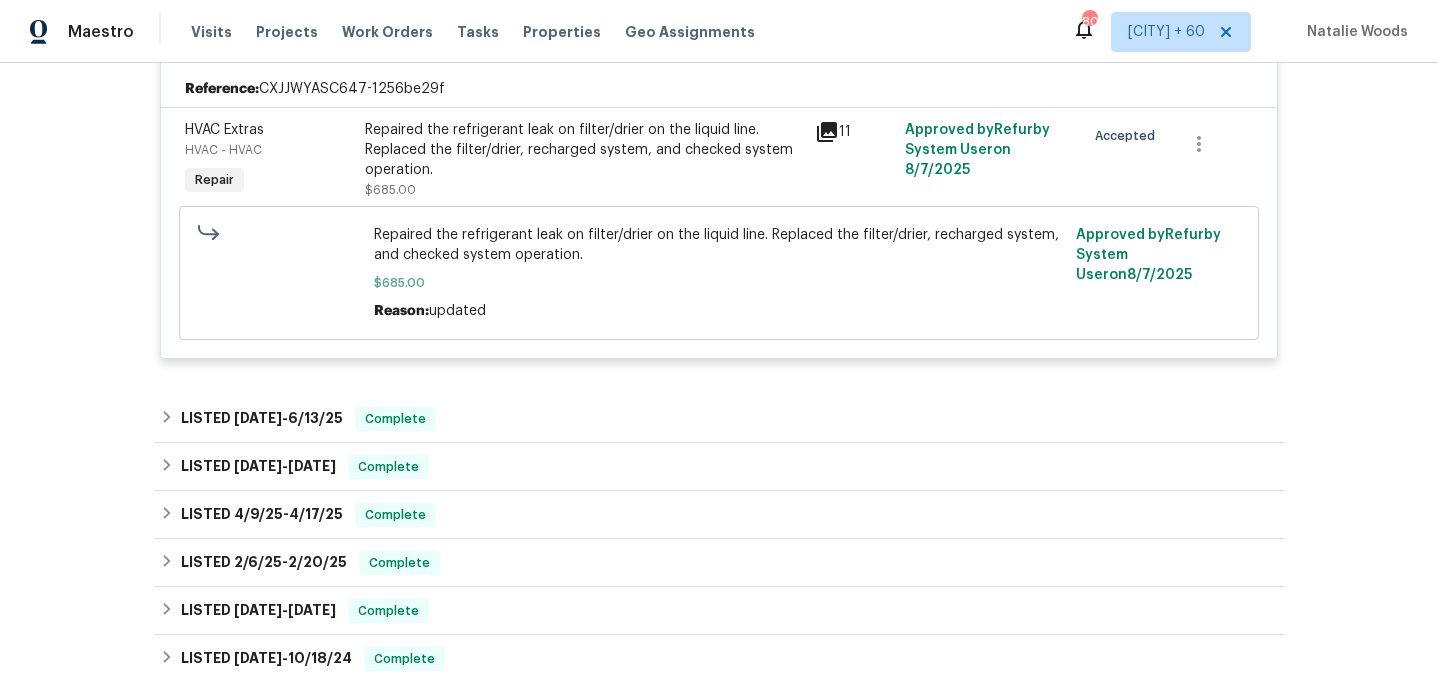 scroll, scrollTop: 909, scrollLeft: 0, axis: vertical 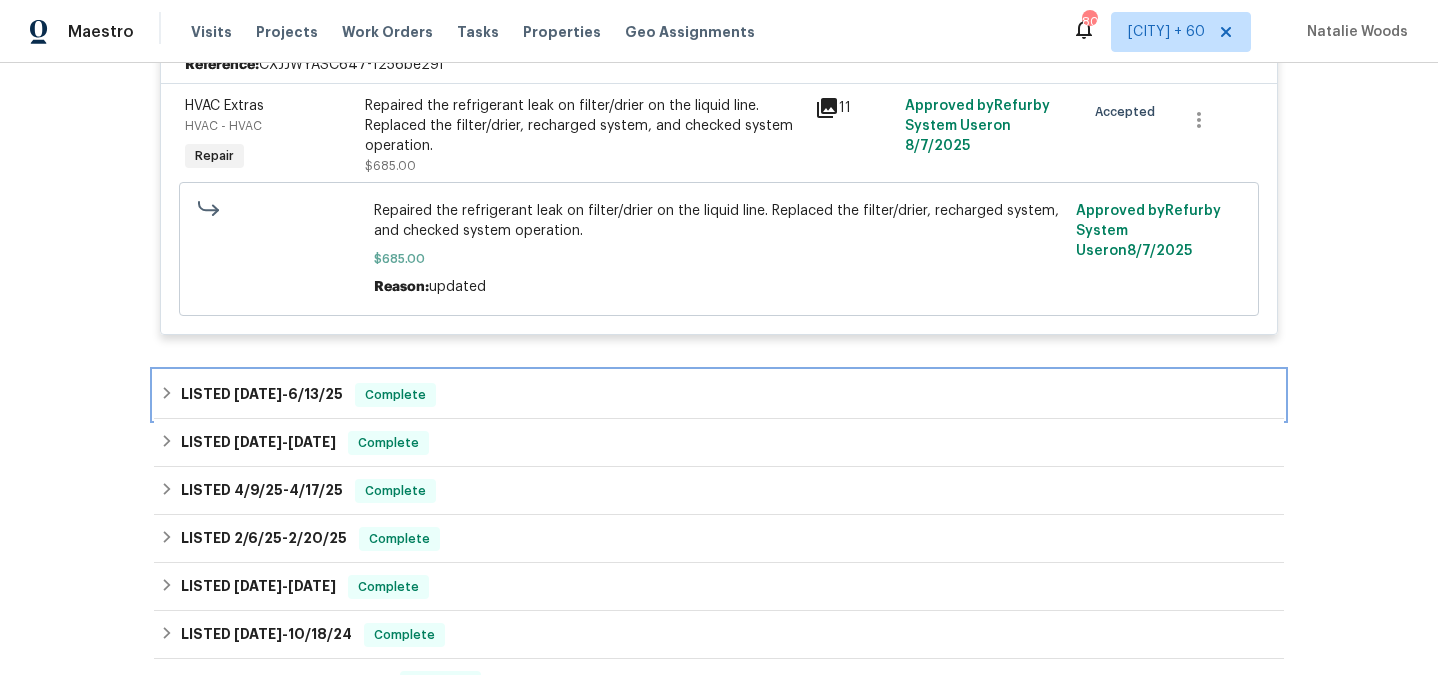 click on "LISTED   6/3/25  -  6/13/25 Complete" at bounding box center (719, 395) 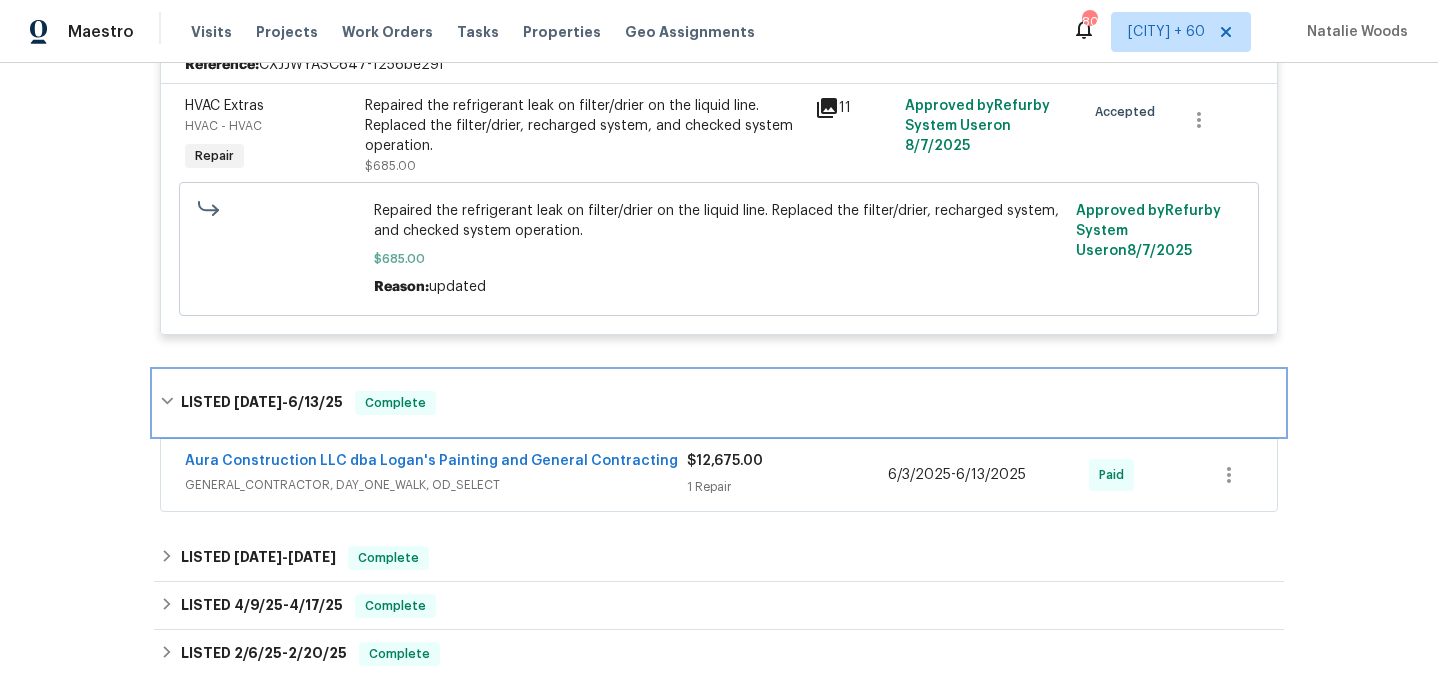 scroll, scrollTop: 0, scrollLeft: 0, axis: both 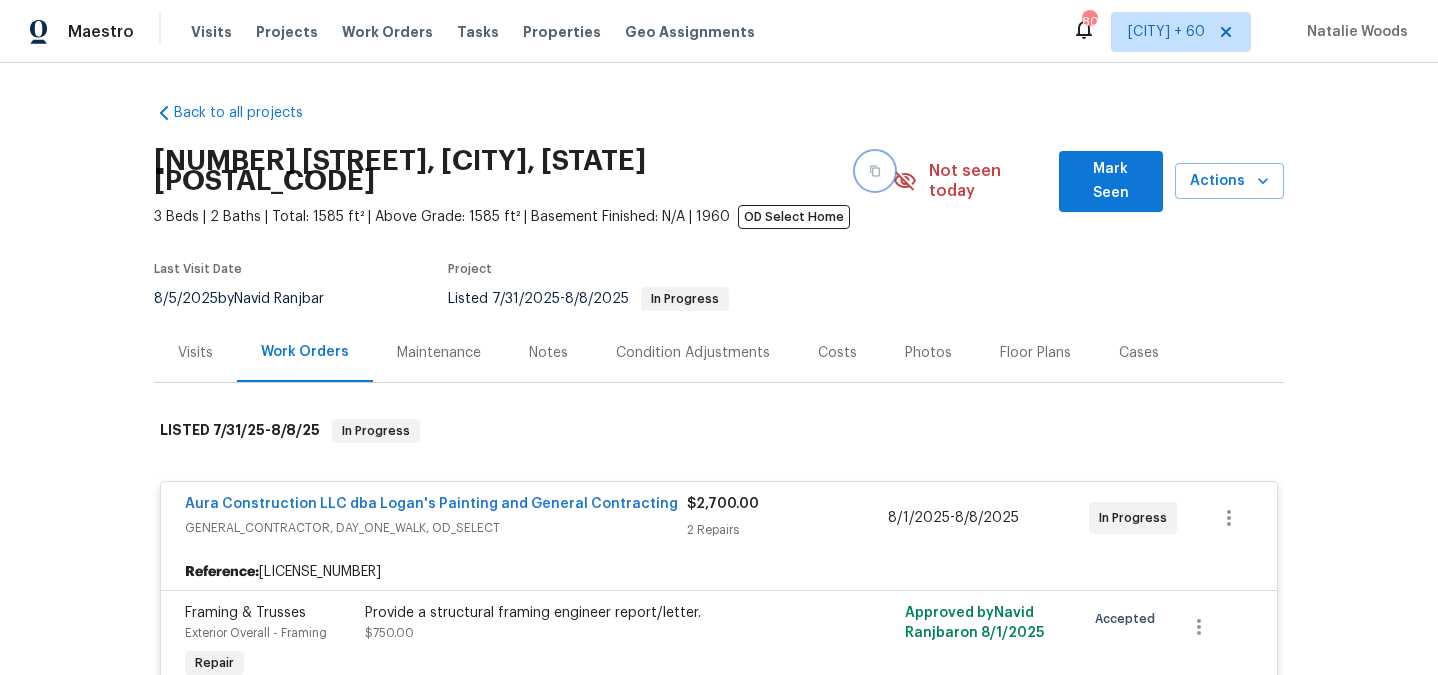 click 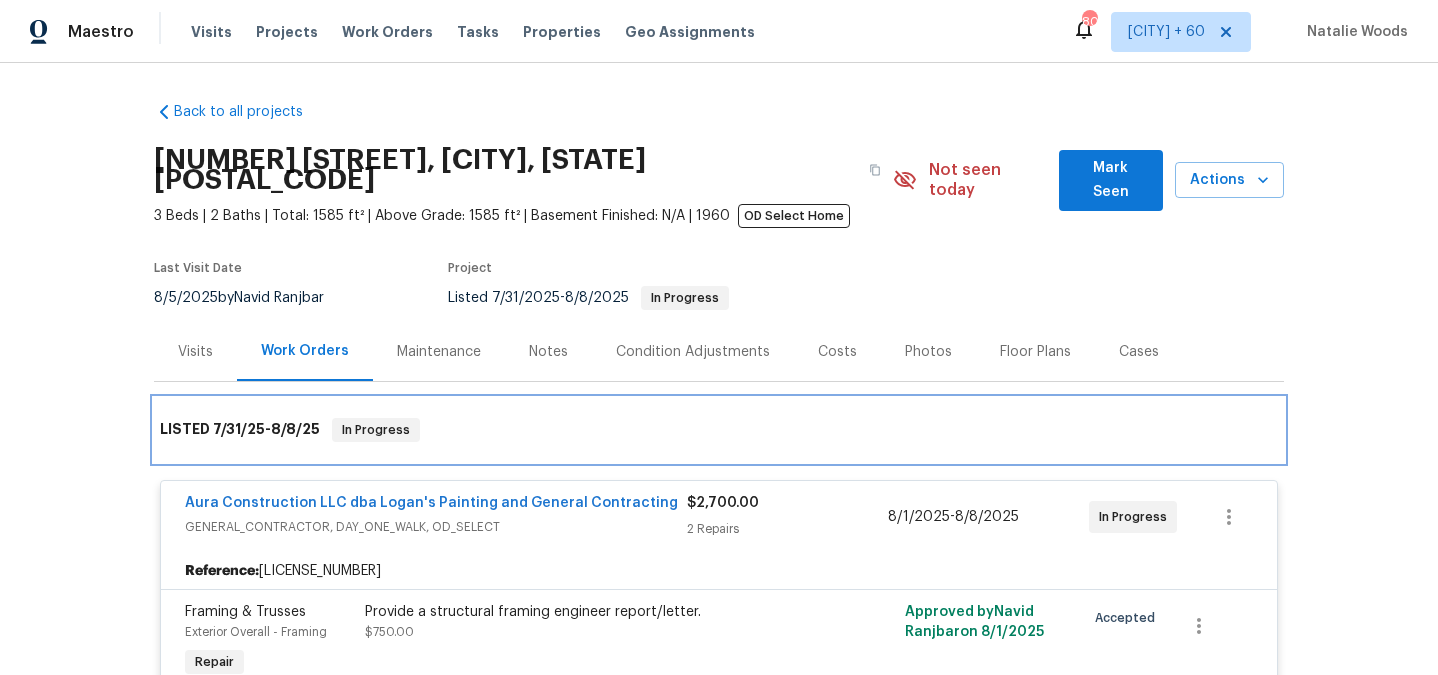 click on "LISTED   7/31/25  -  8/8/25 In Progress" at bounding box center (719, 430) 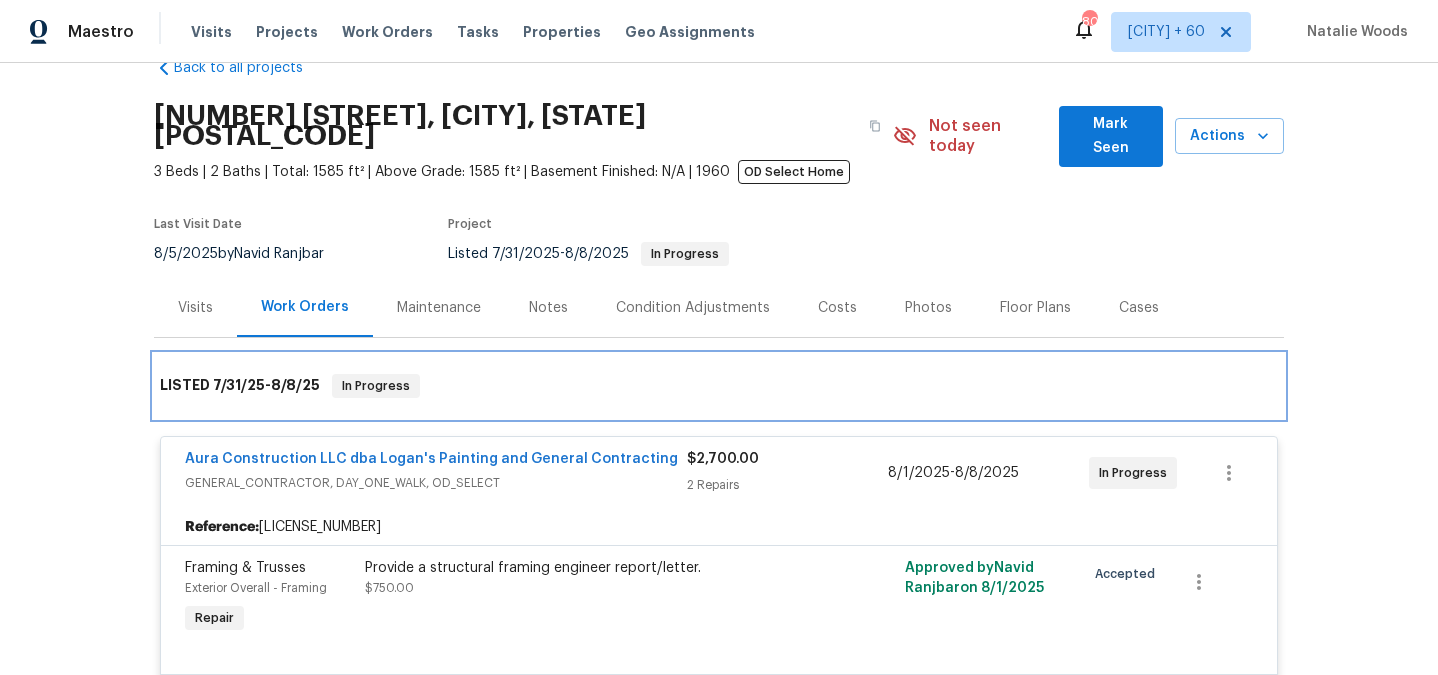 click on "7/31/25" at bounding box center [239, 385] 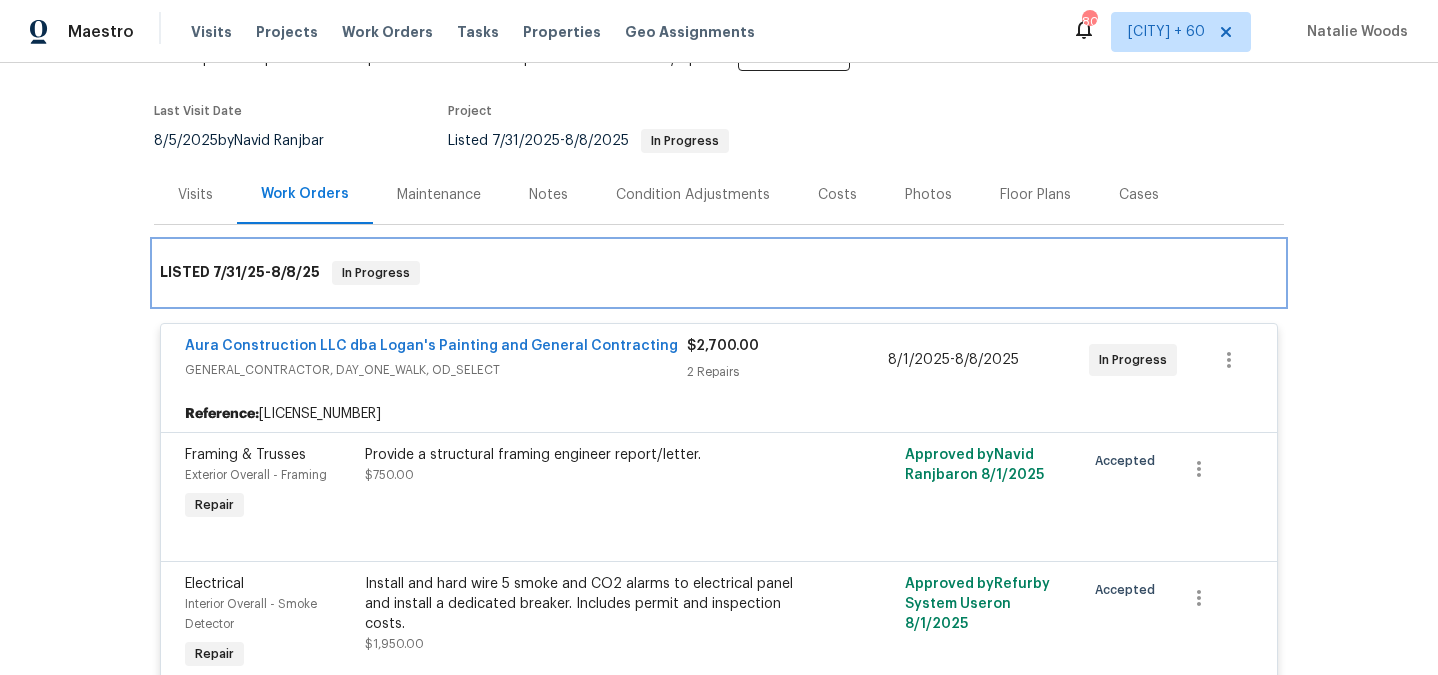 click on "LISTED   7/31/25  -  8/8/25 In Progress" at bounding box center (719, 273) 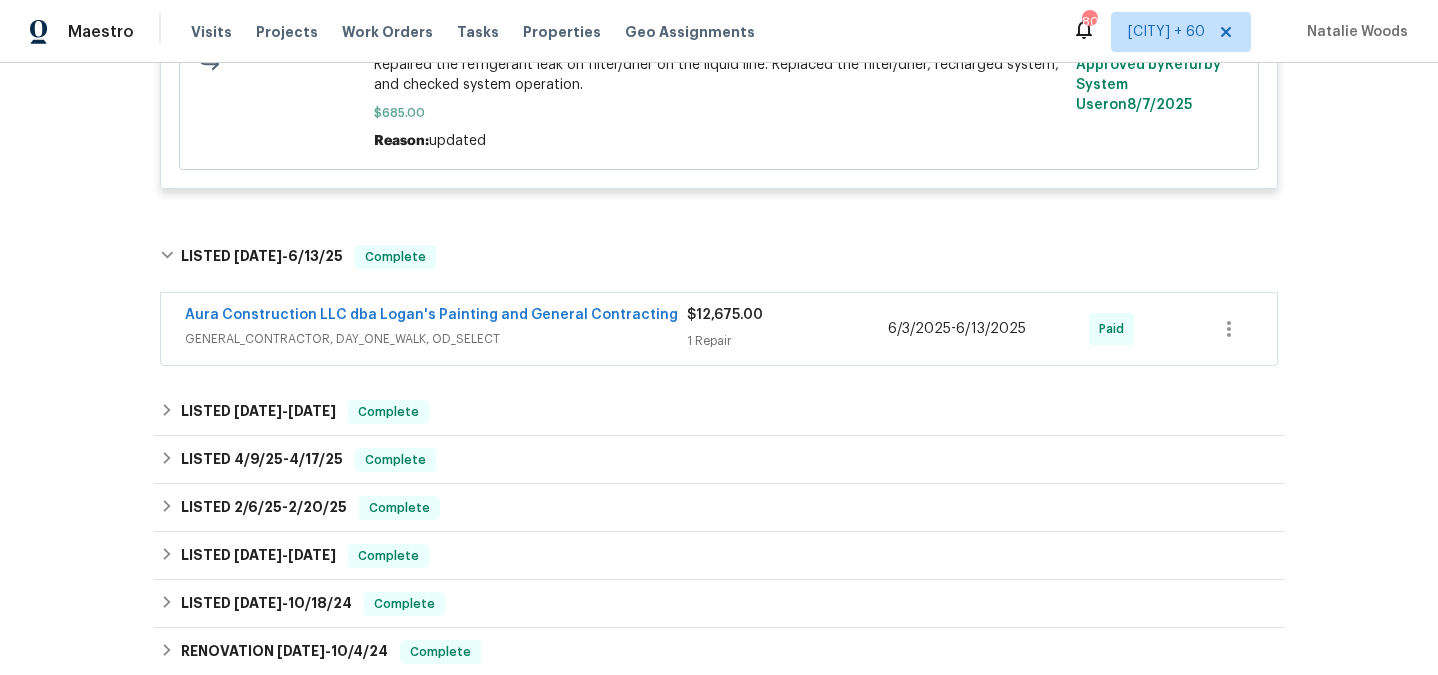 scroll, scrollTop: 1089, scrollLeft: 0, axis: vertical 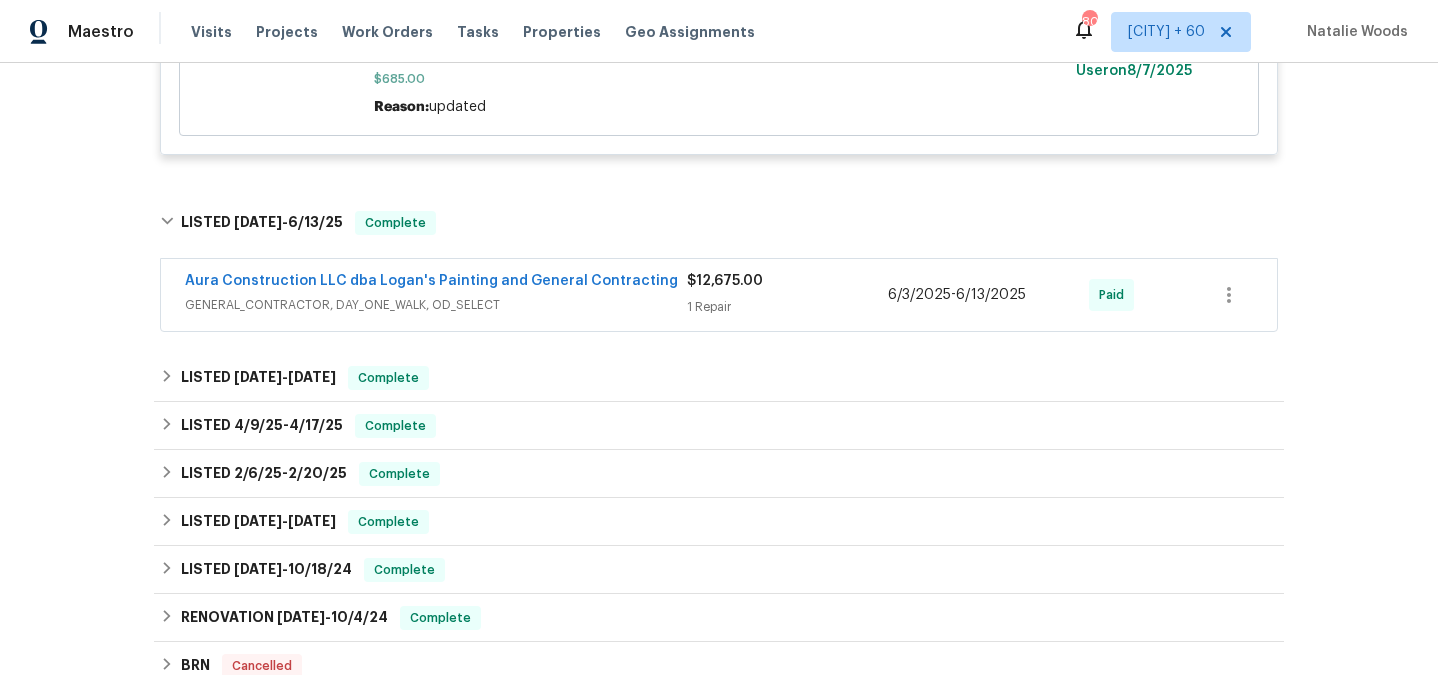 click on "GENERAL_CONTRACTOR, DAY_ONE_WALK, OD_SELECT" at bounding box center [436, 305] 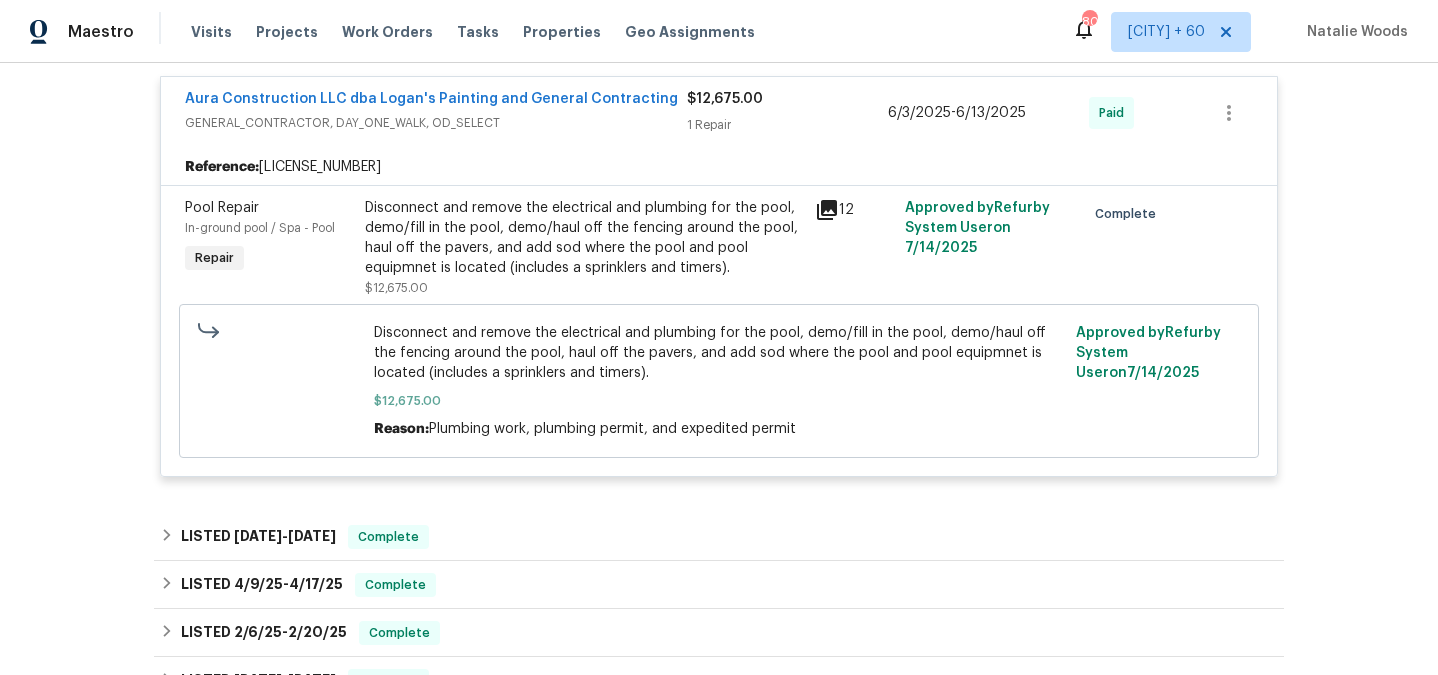 scroll, scrollTop: 1301, scrollLeft: 0, axis: vertical 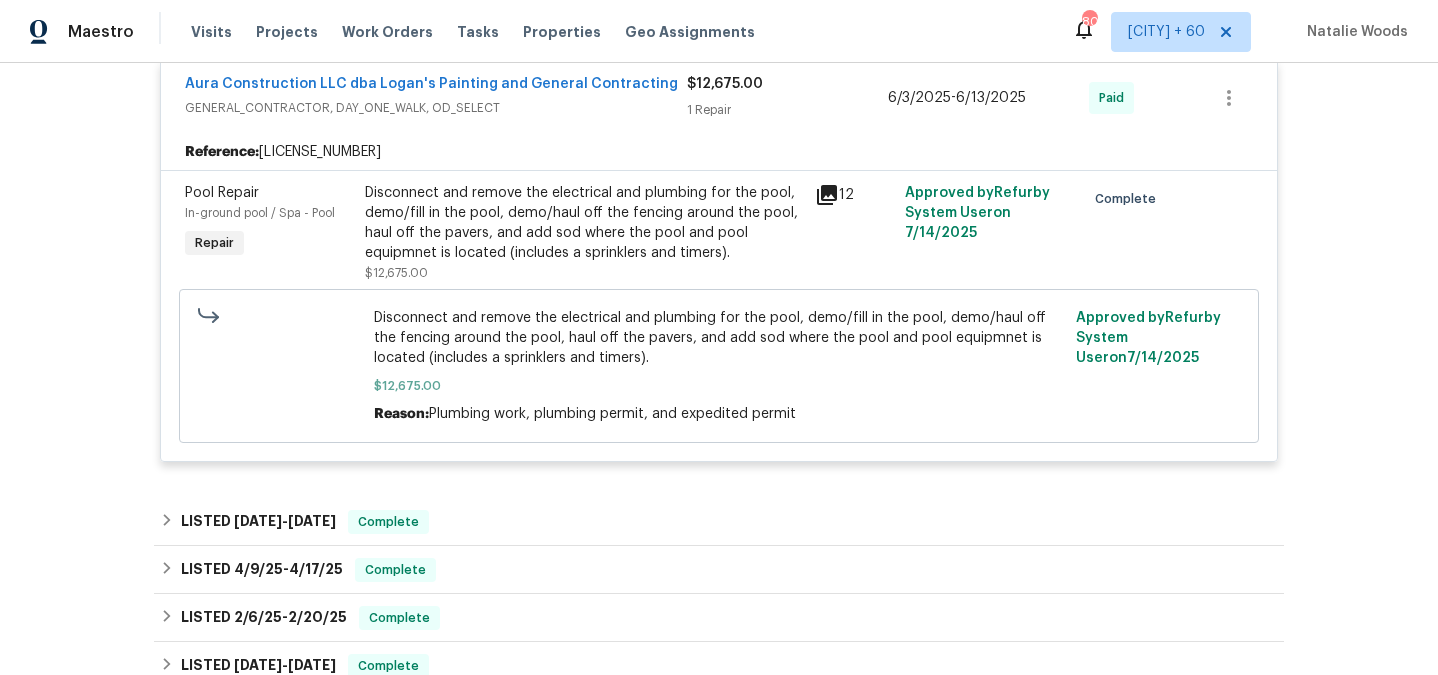 click 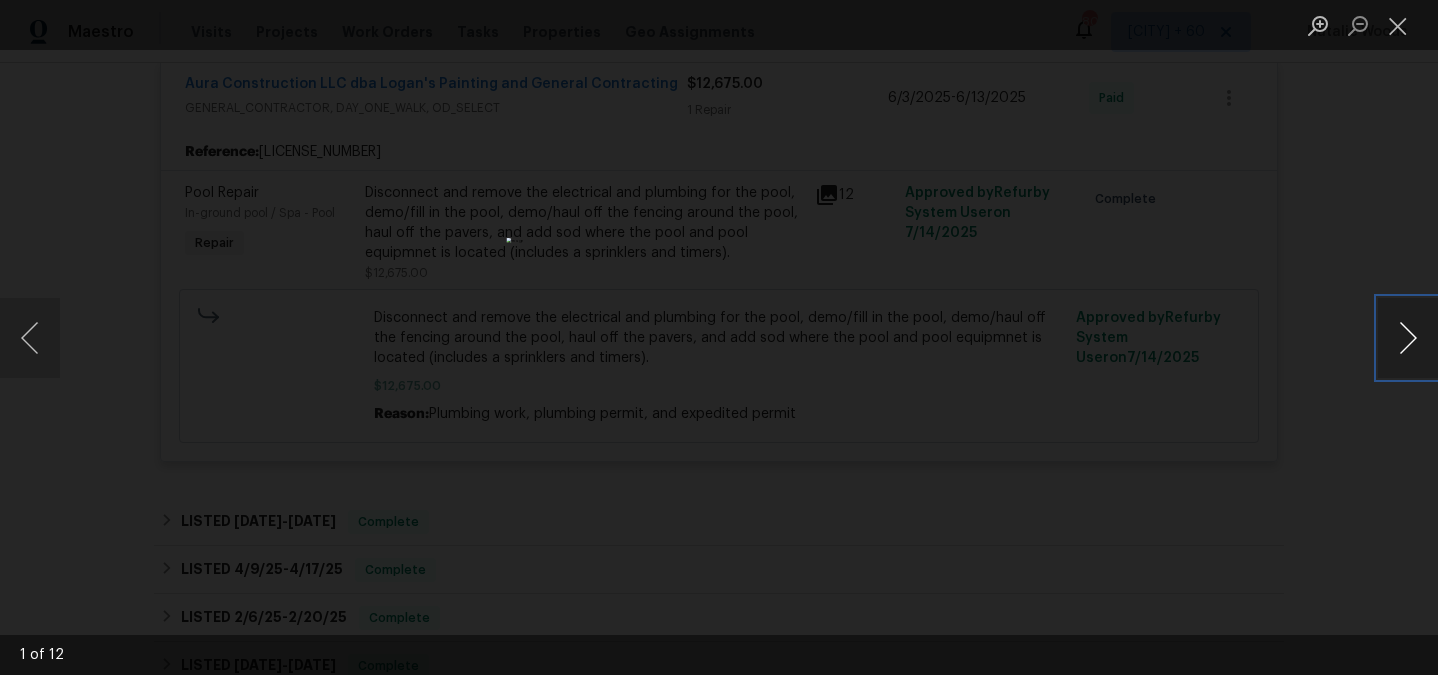 click at bounding box center [1408, 338] 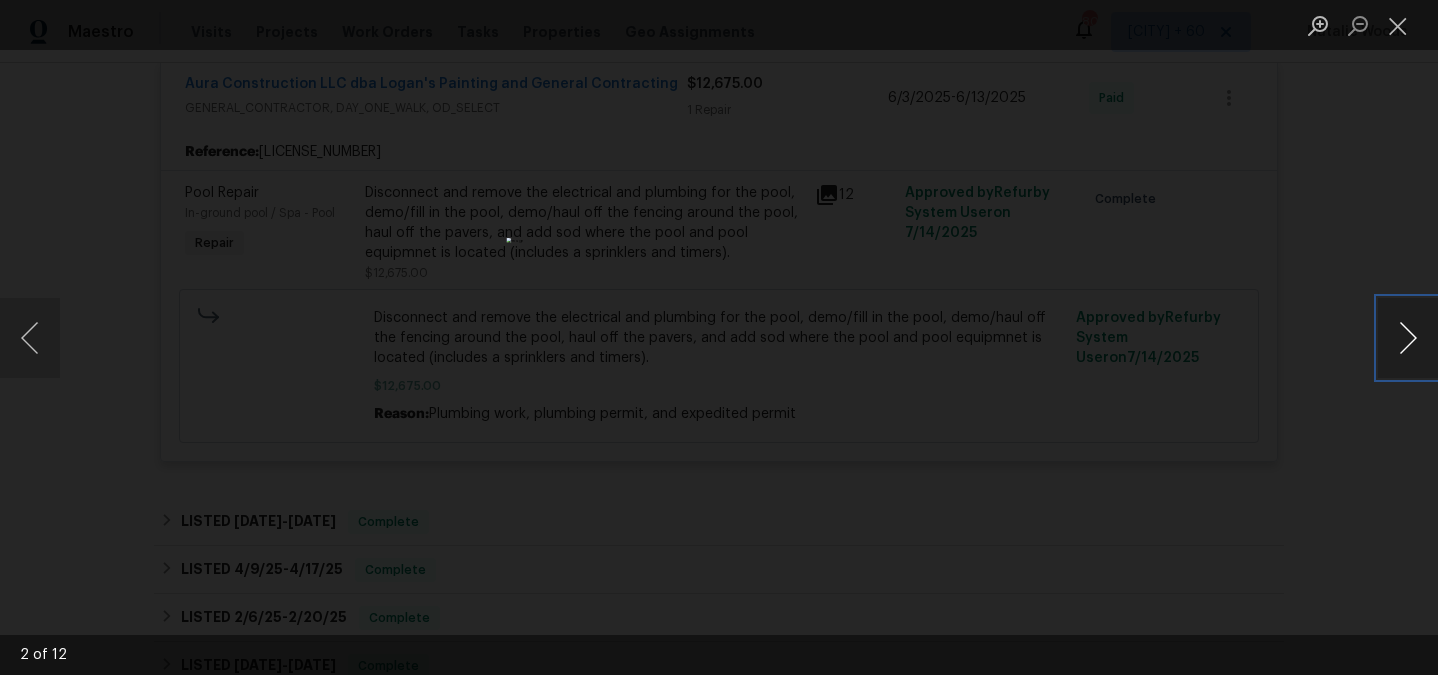 click at bounding box center [1408, 338] 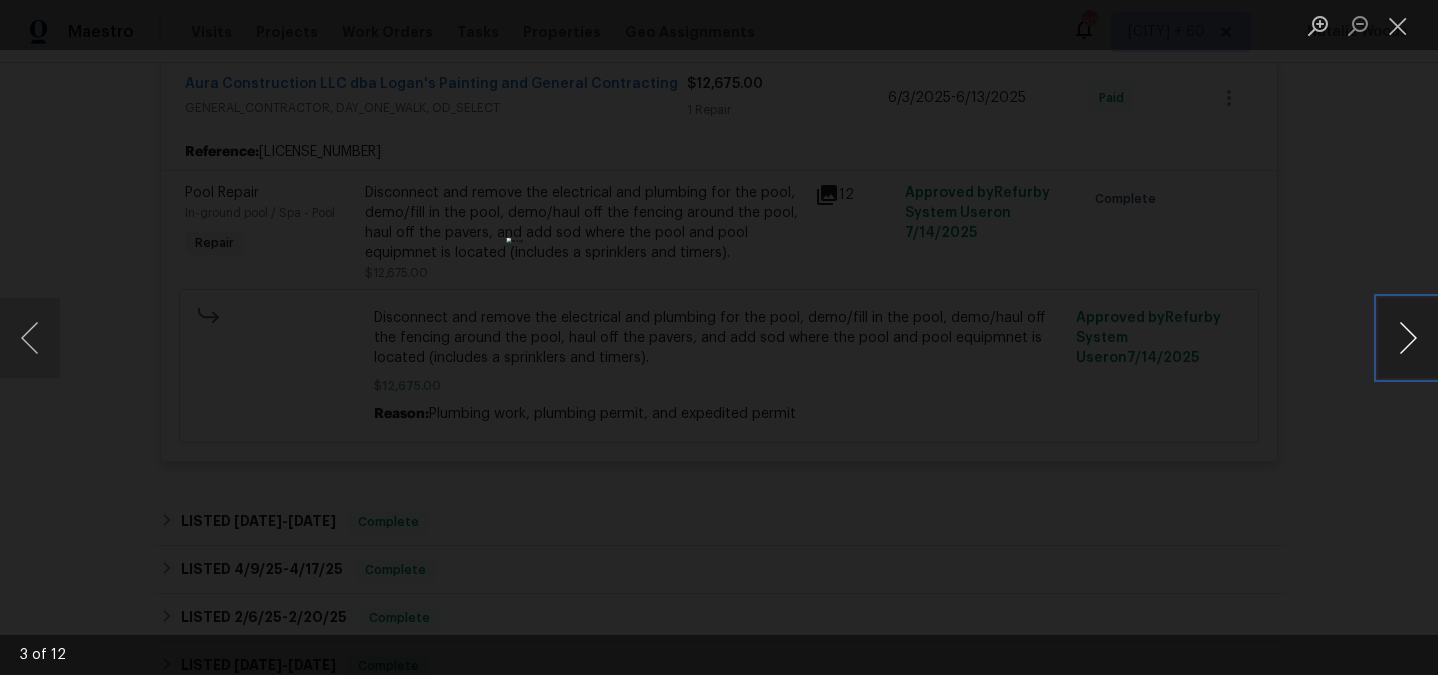 click at bounding box center (1408, 338) 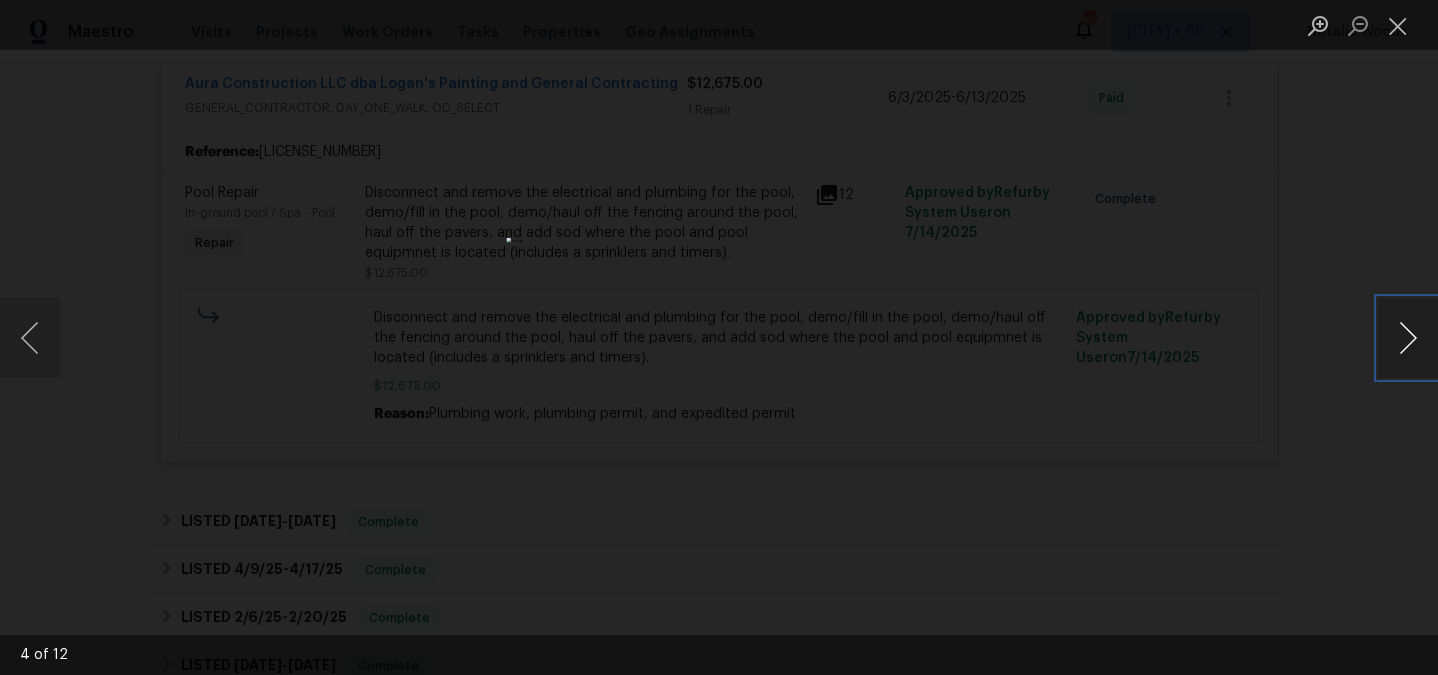 click at bounding box center (1408, 338) 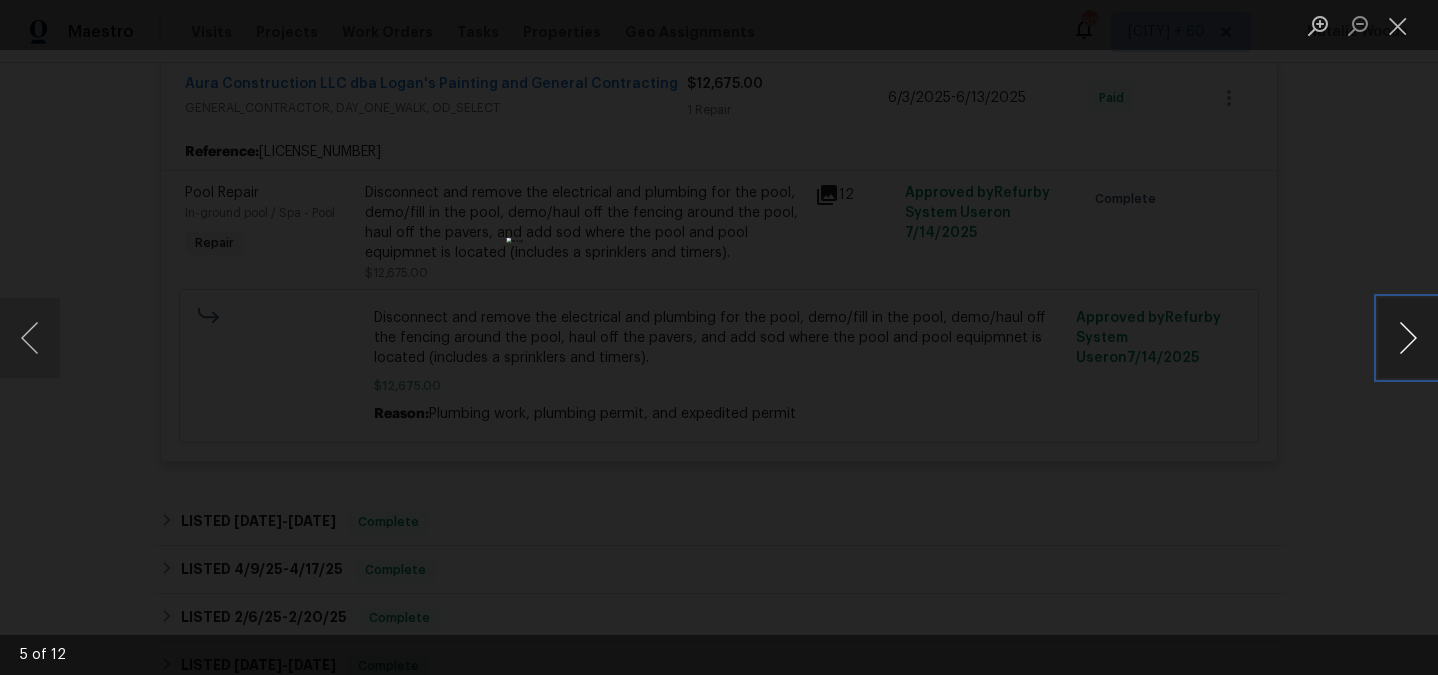 click at bounding box center (1408, 338) 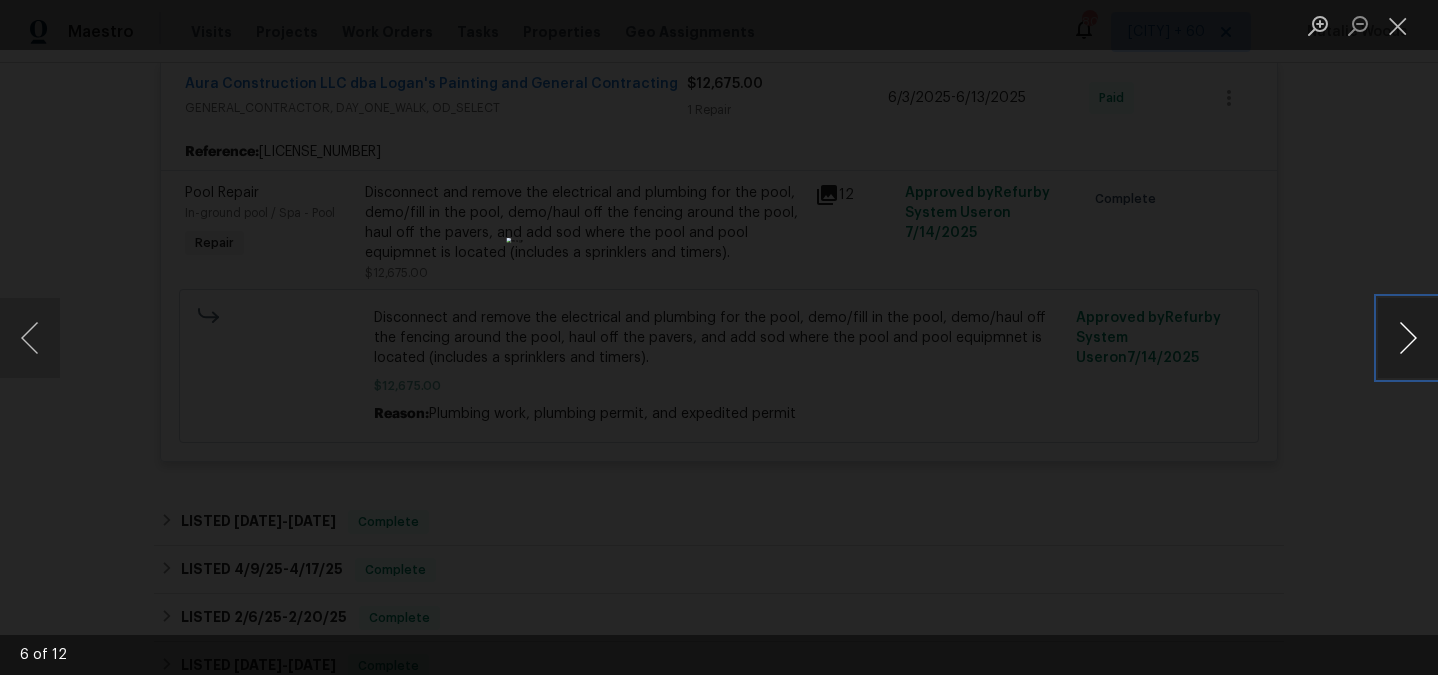click at bounding box center (1408, 338) 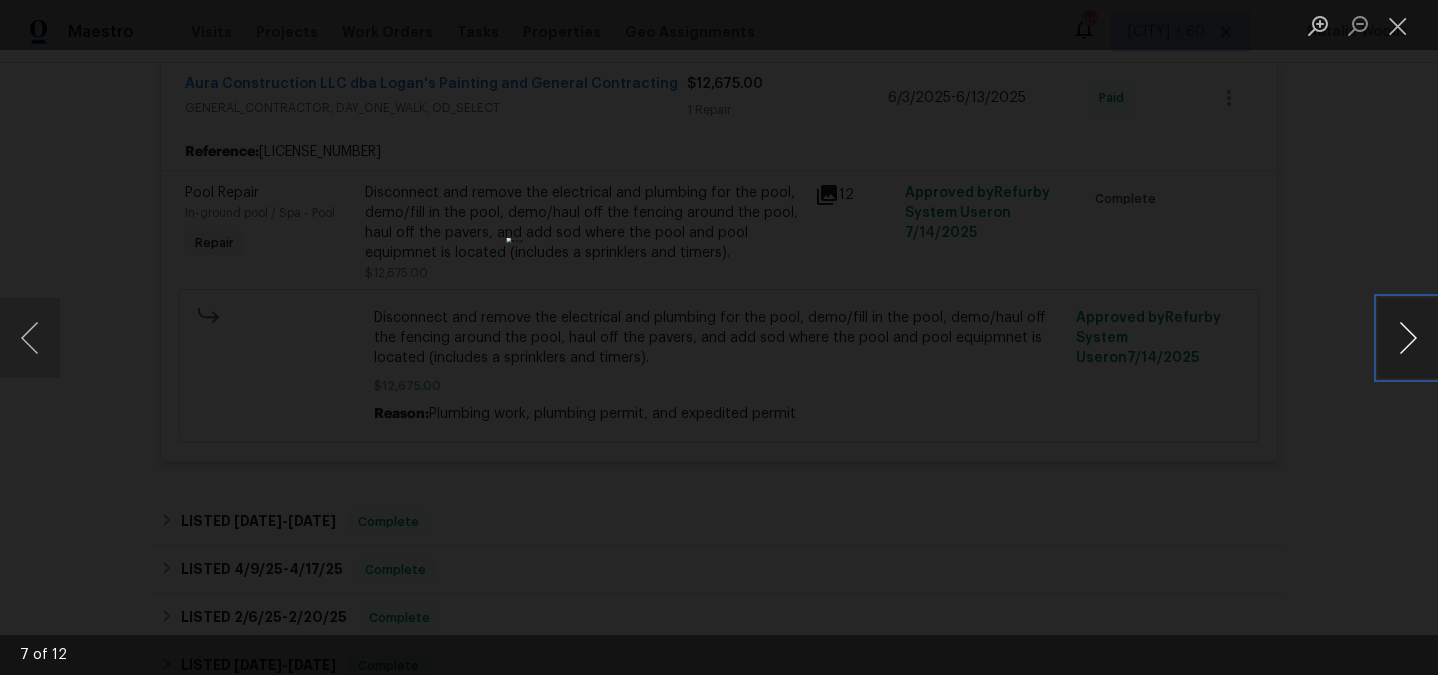 click at bounding box center (1408, 338) 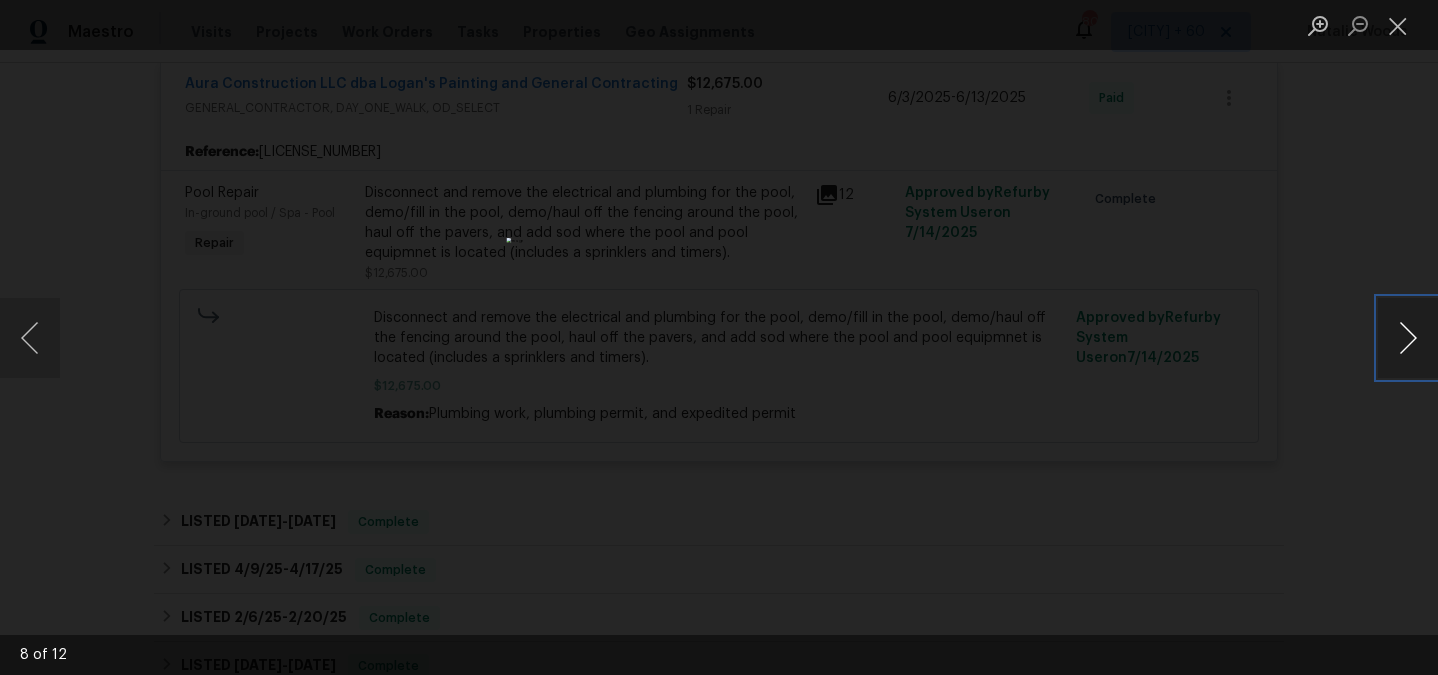 click at bounding box center (1408, 338) 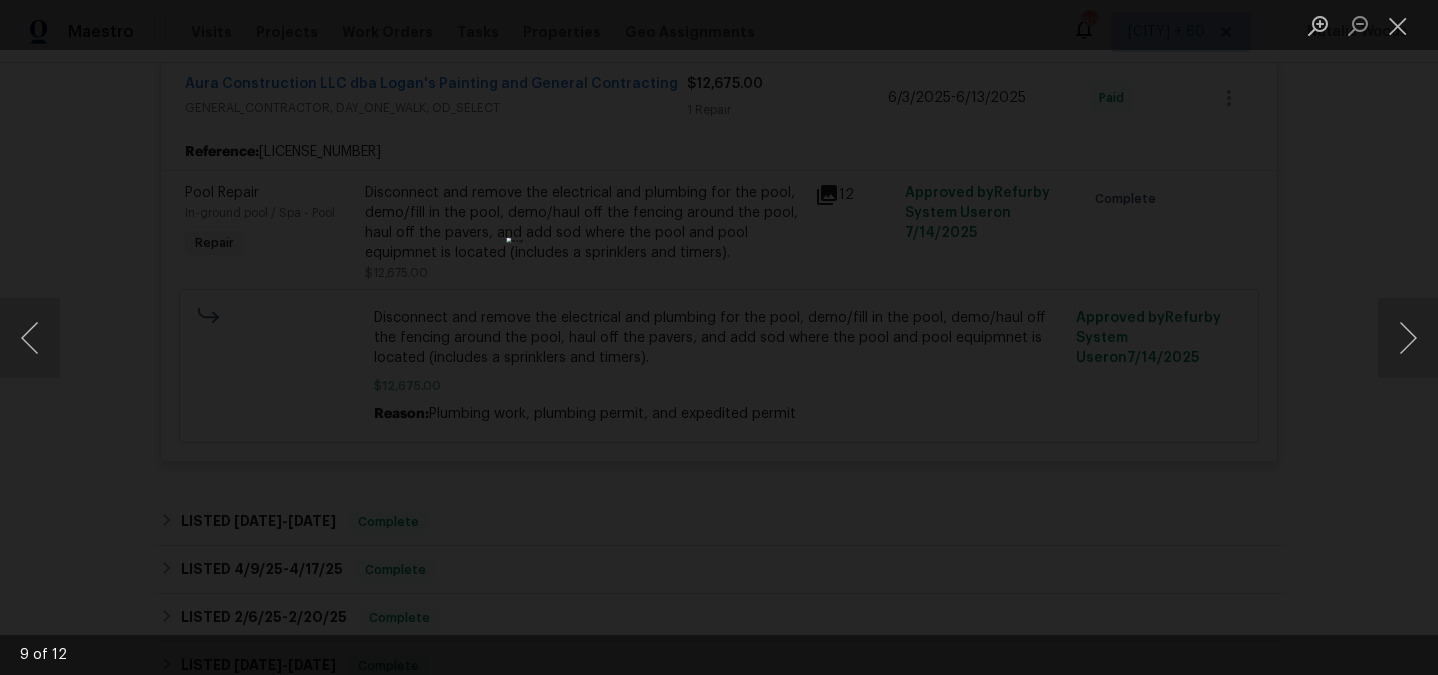 click at bounding box center (719, 337) 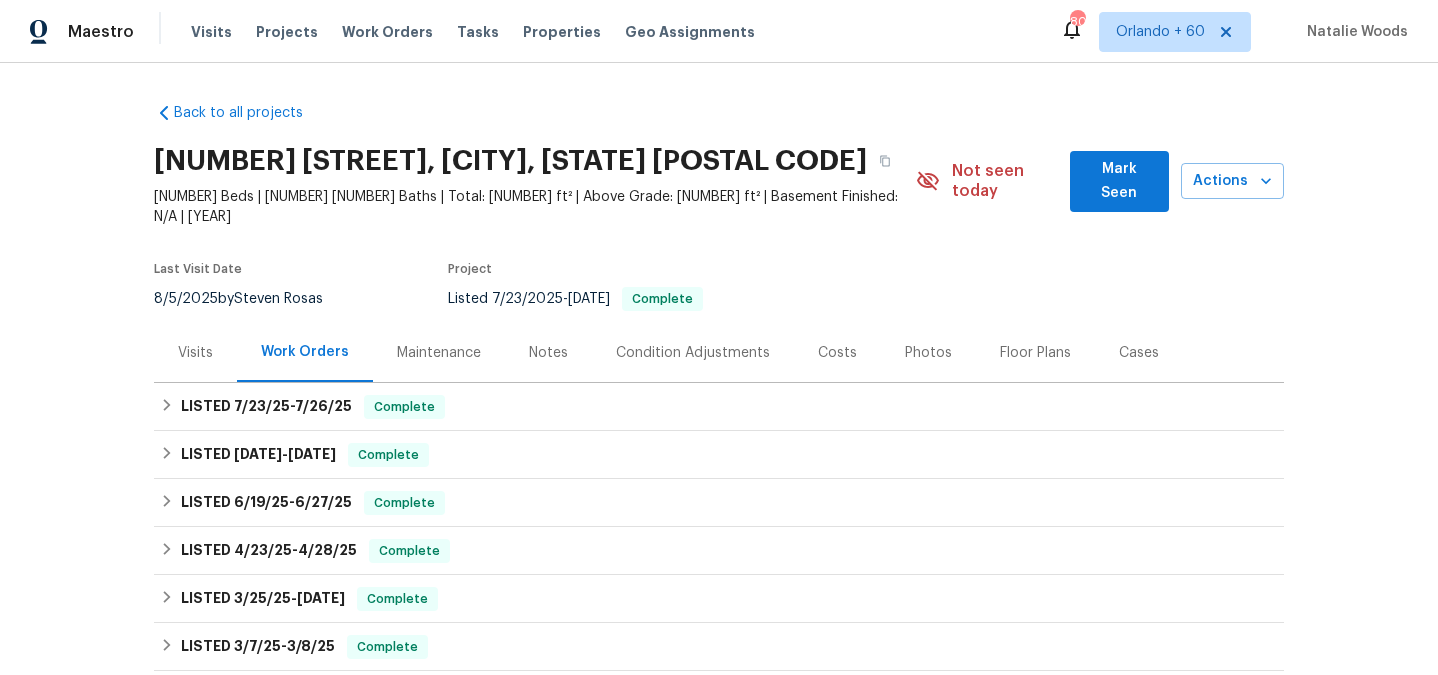 scroll, scrollTop: 0, scrollLeft: 0, axis: both 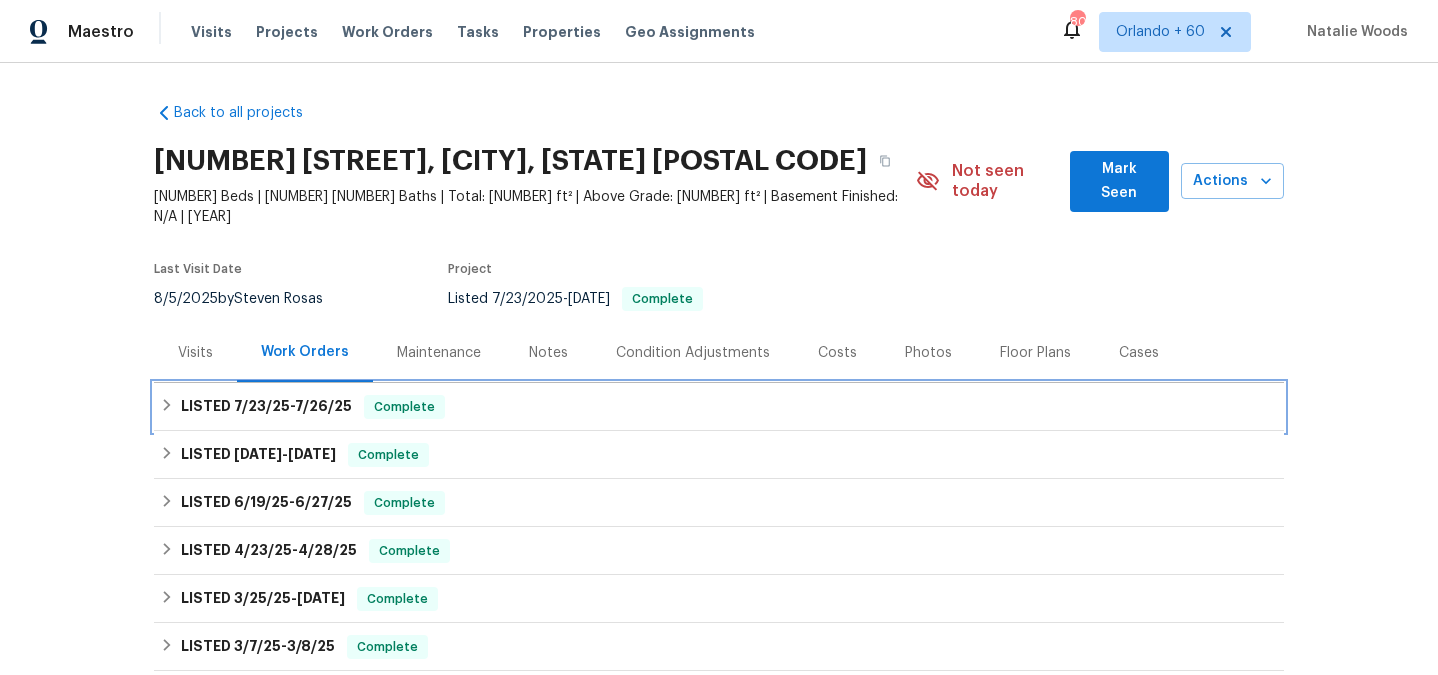 click on "LISTED [DATE] - [DATE]" at bounding box center (266, 407) 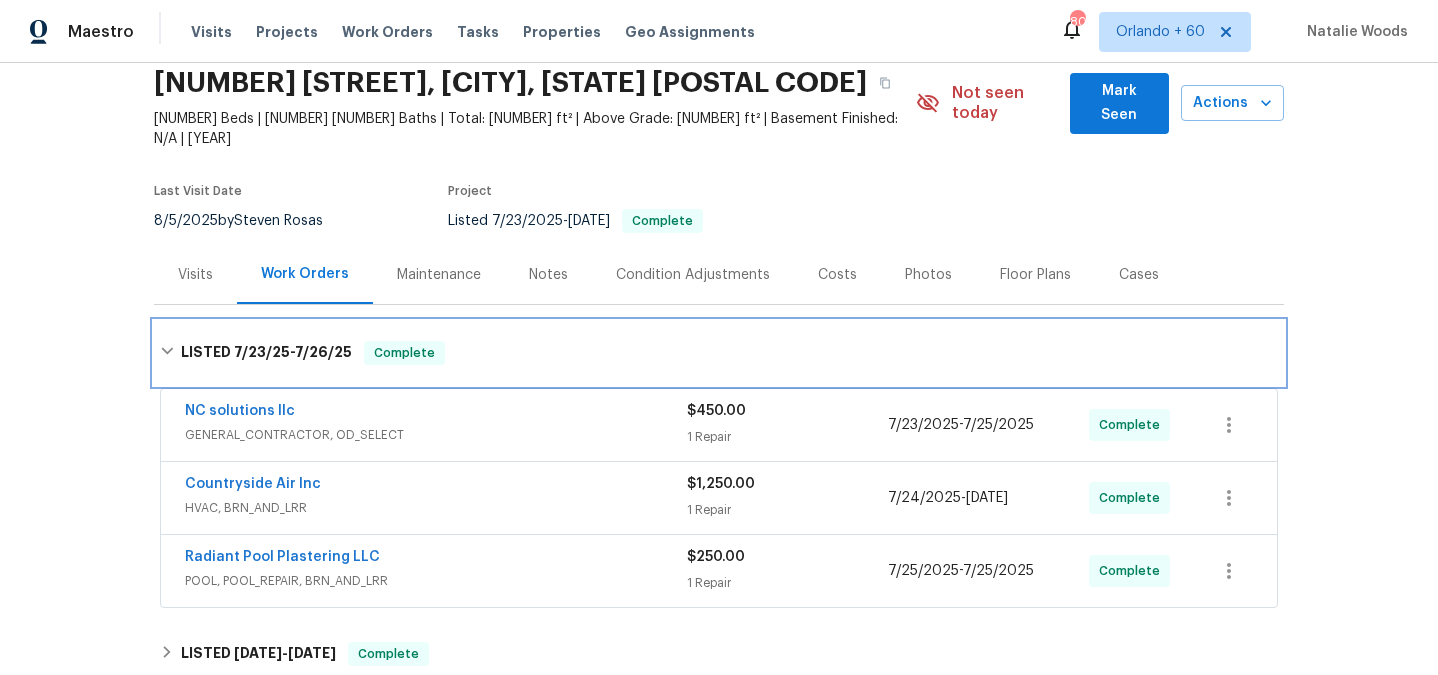 scroll, scrollTop: 86, scrollLeft: 0, axis: vertical 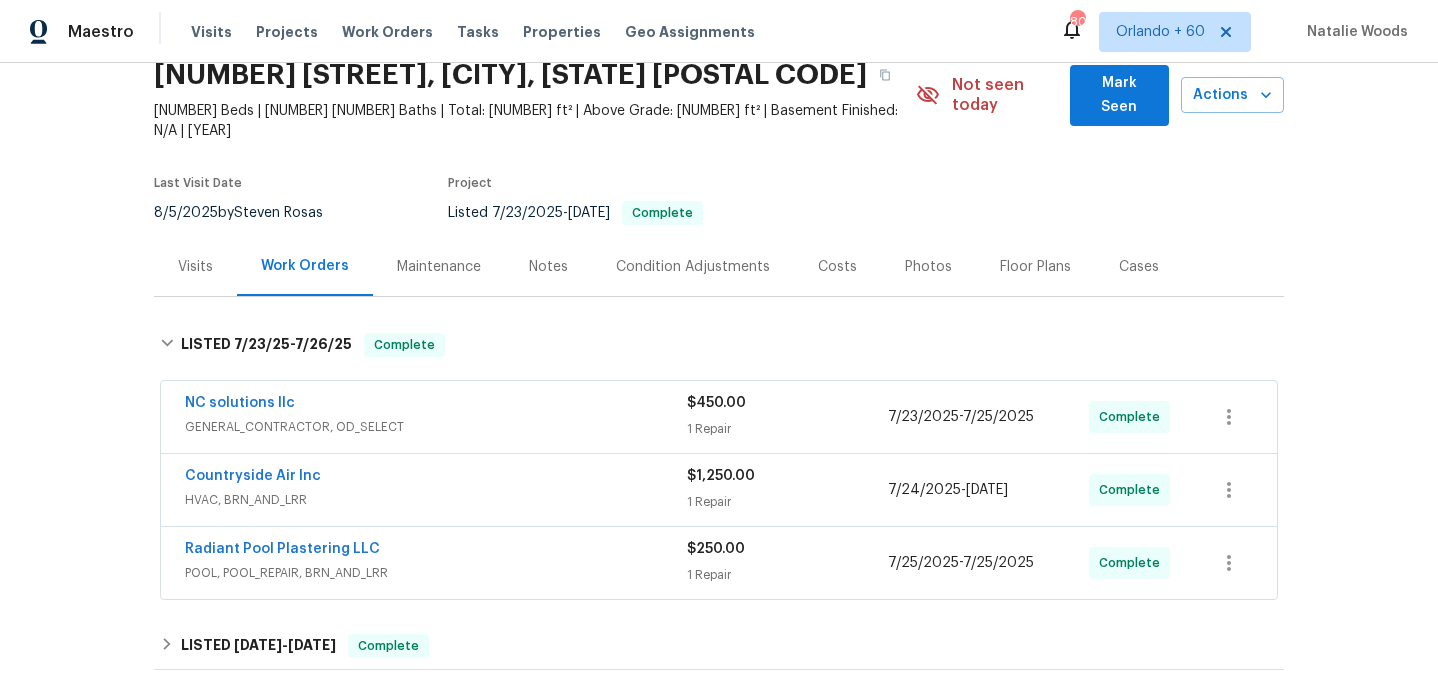 click on "Radiant Pool Plastering LLC" at bounding box center [436, 551] 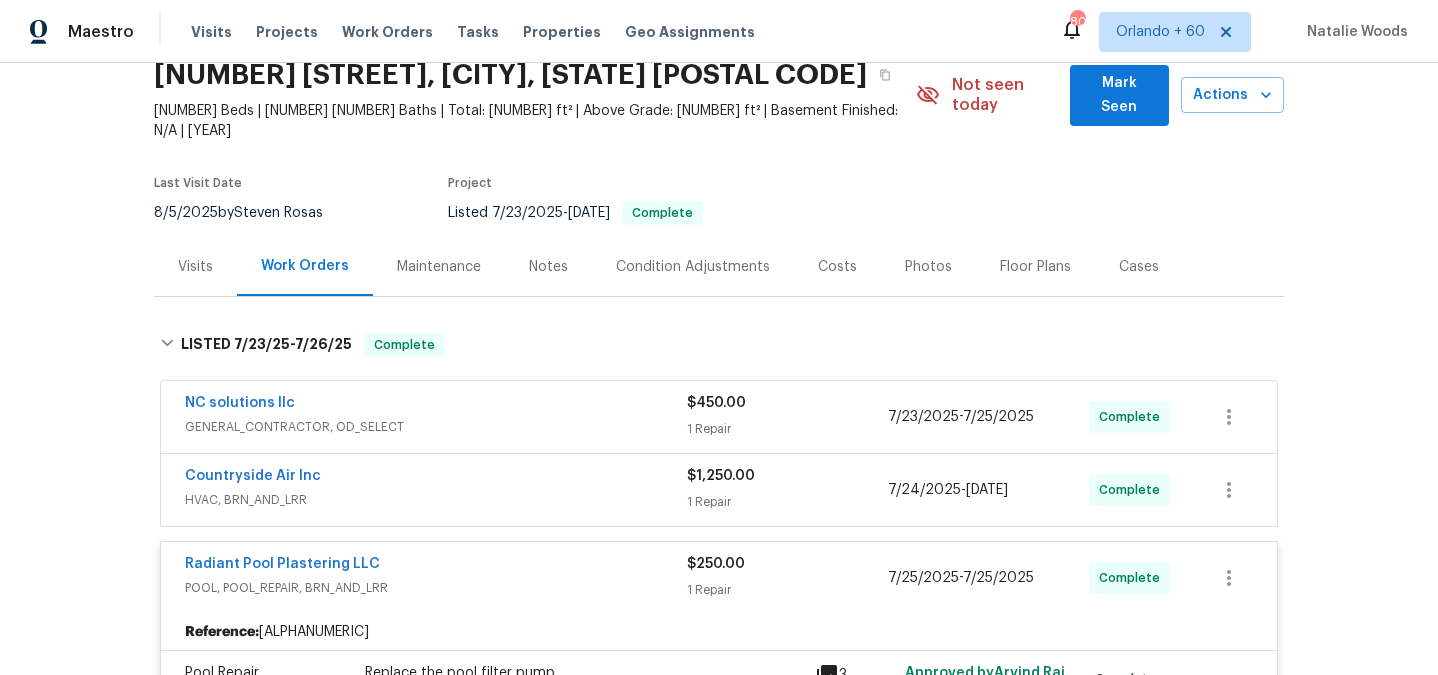 scroll, scrollTop: 374, scrollLeft: 0, axis: vertical 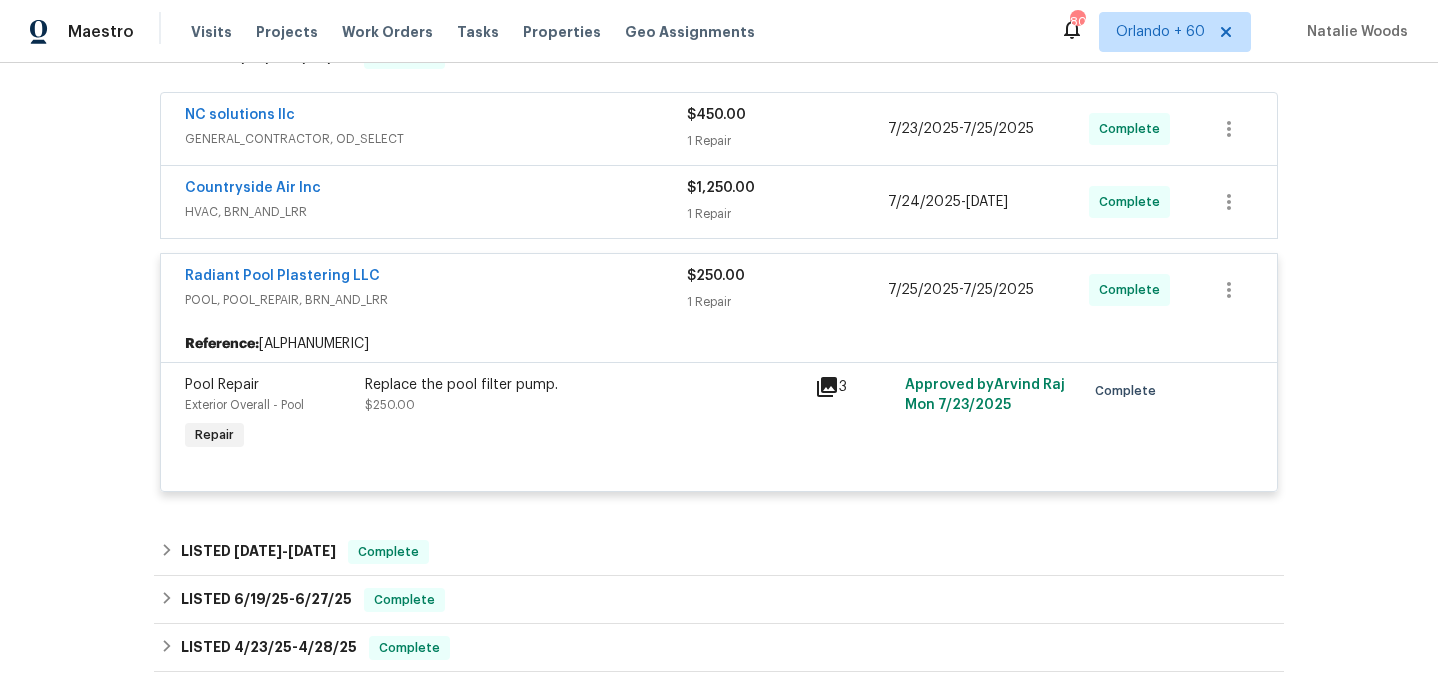 click 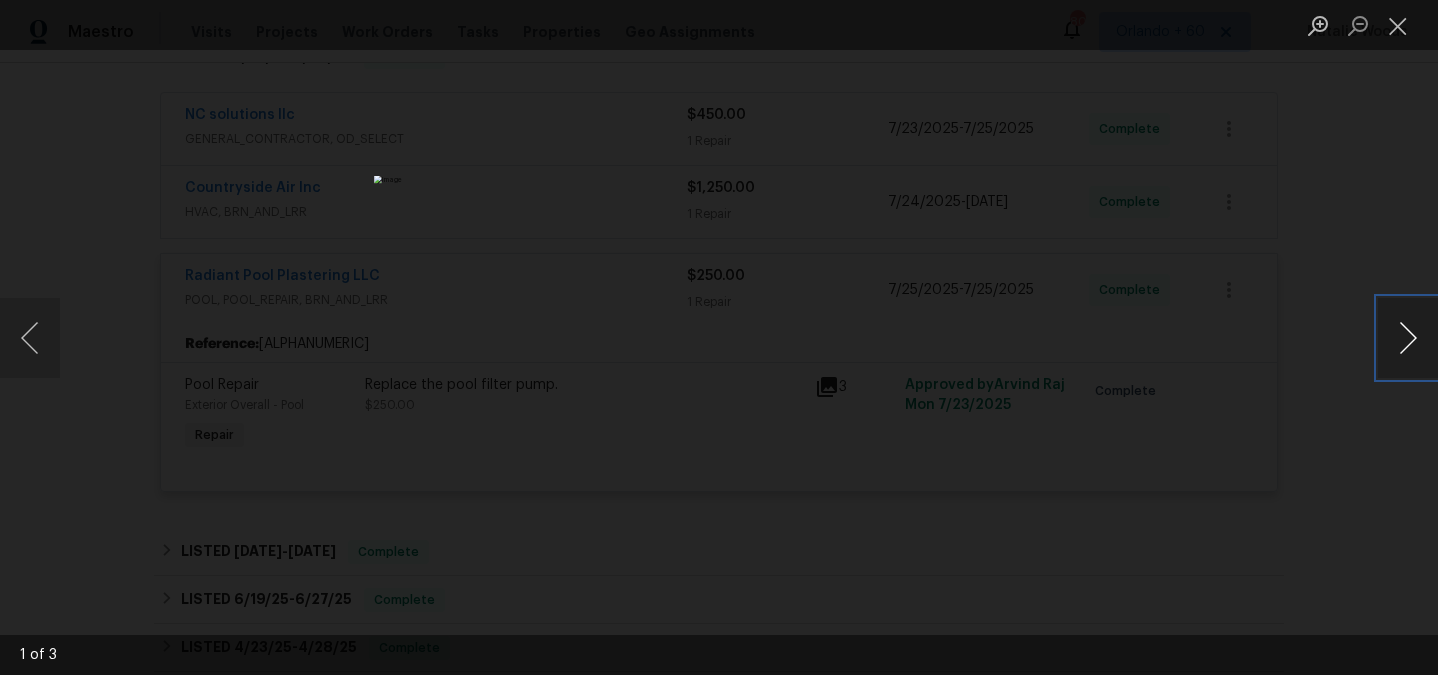click at bounding box center [1408, 338] 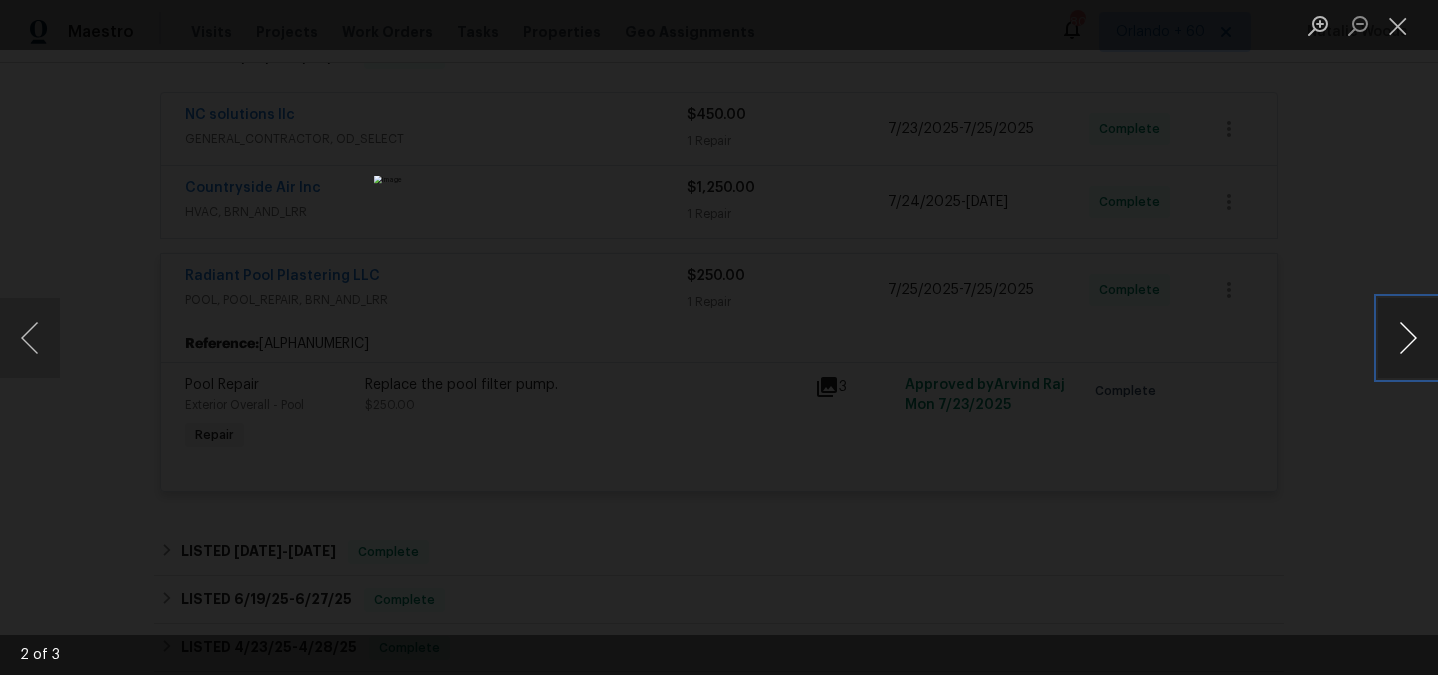 click at bounding box center (1408, 338) 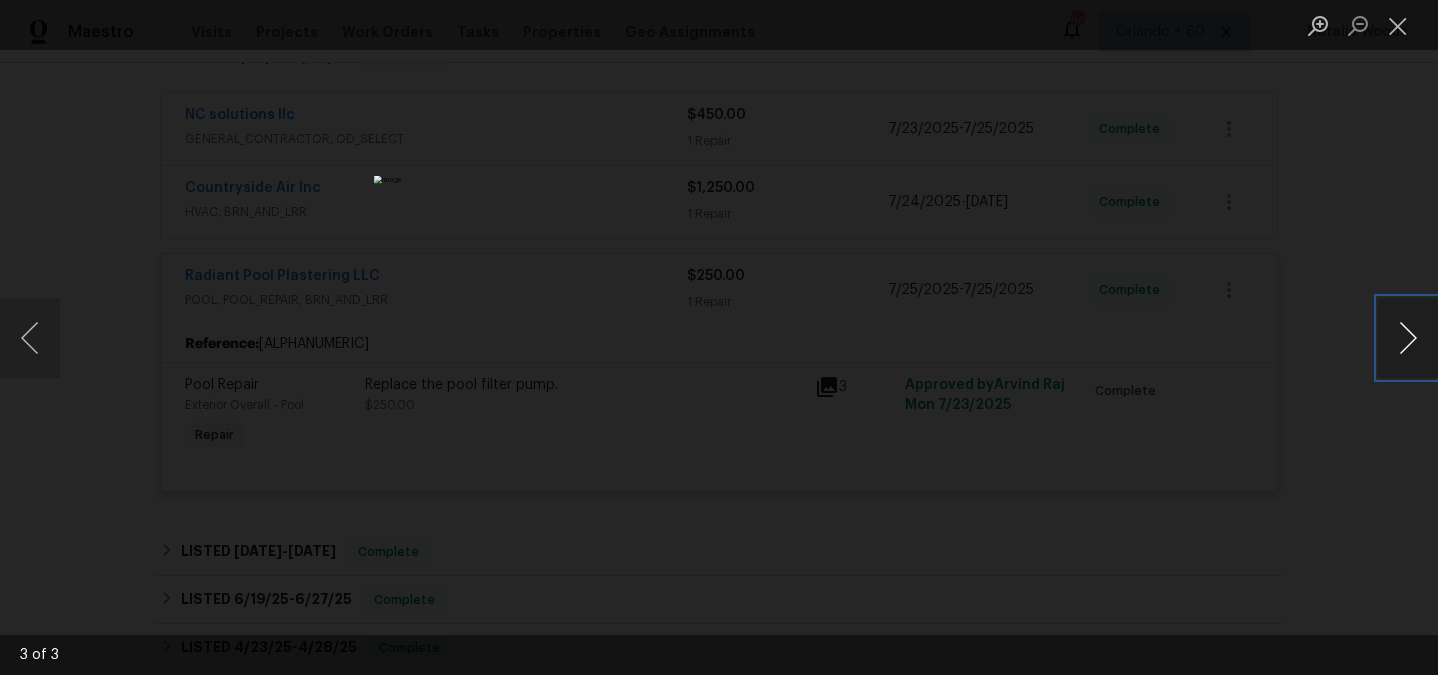 click at bounding box center [1408, 338] 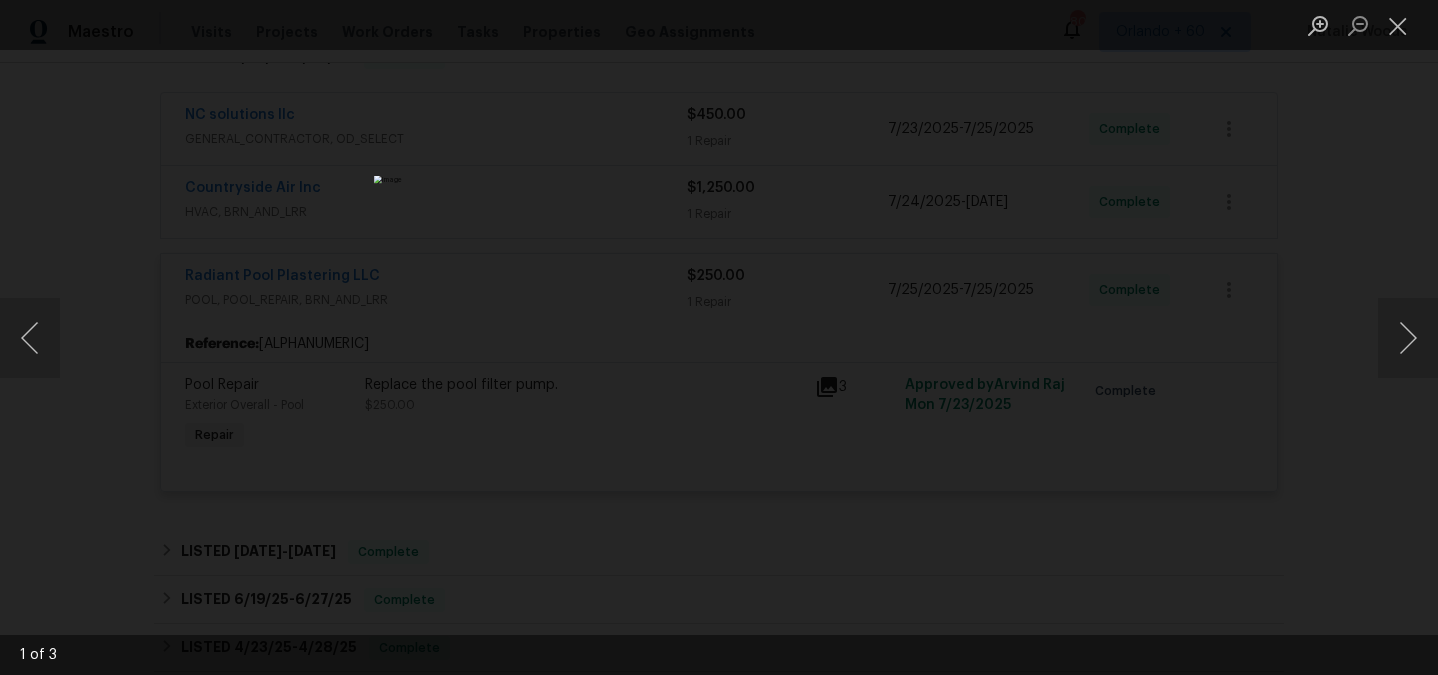 click at bounding box center [719, 337] 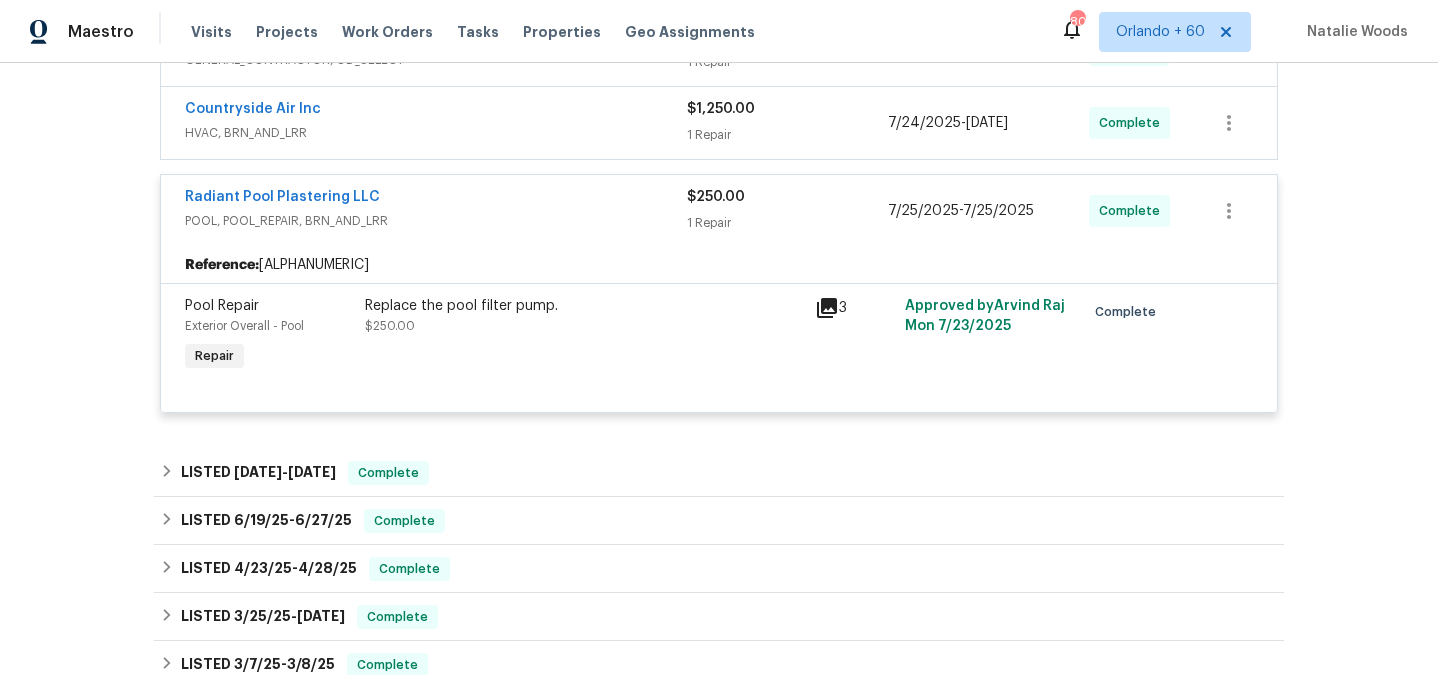 scroll, scrollTop: 0, scrollLeft: 0, axis: both 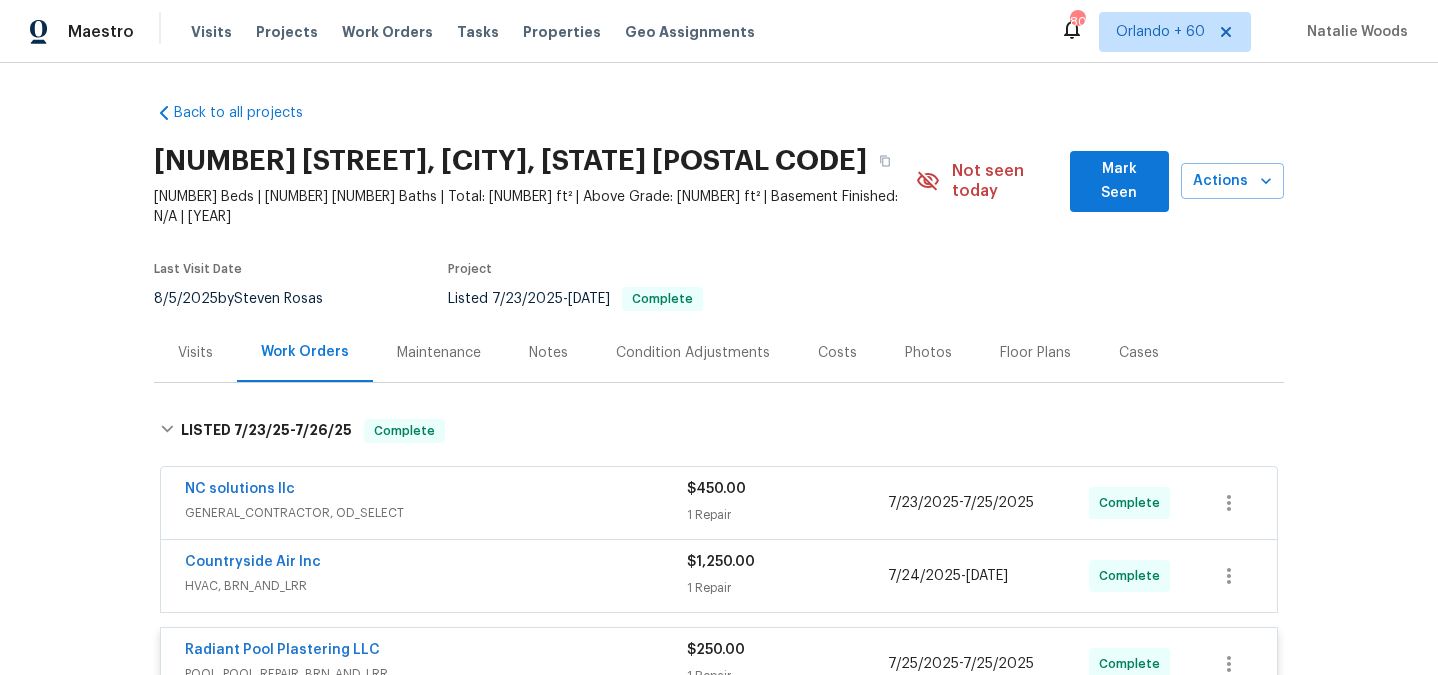click on "Maintenance" at bounding box center (439, 353) 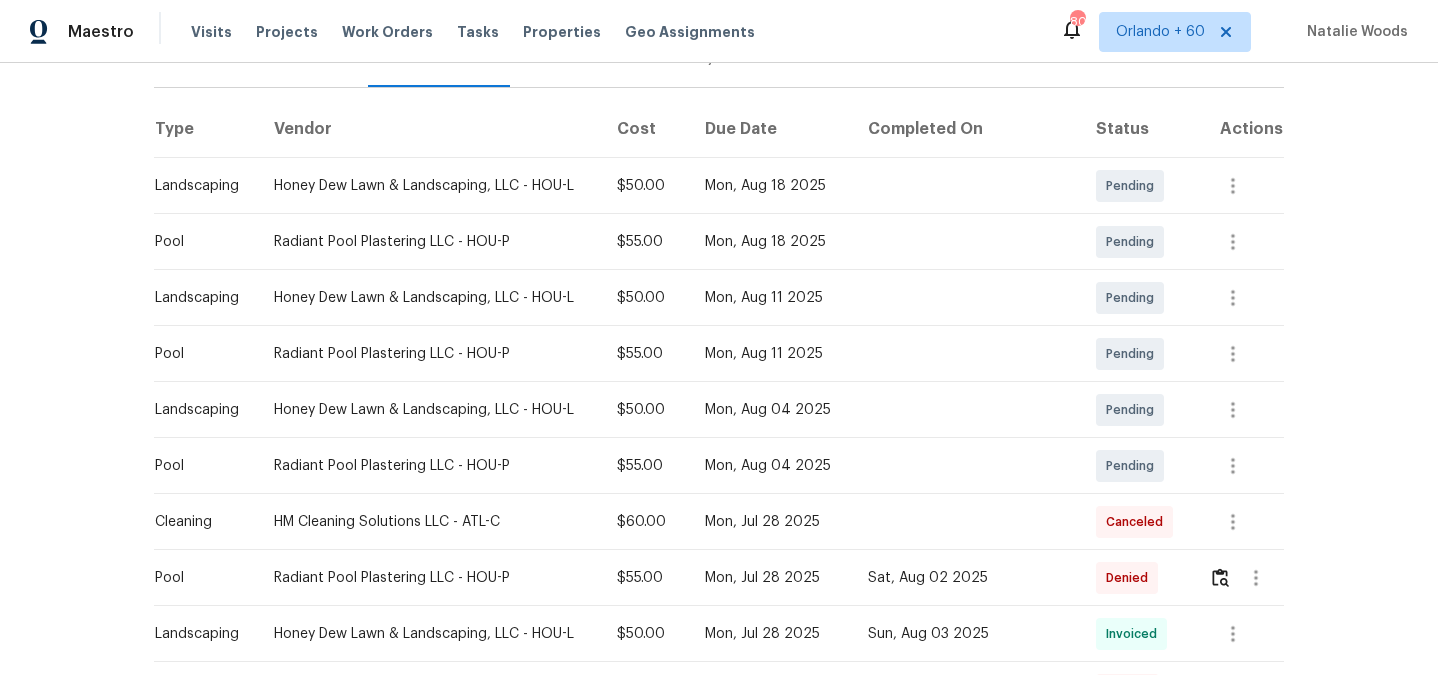 scroll, scrollTop: 454, scrollLeft: 0, axis: vertical 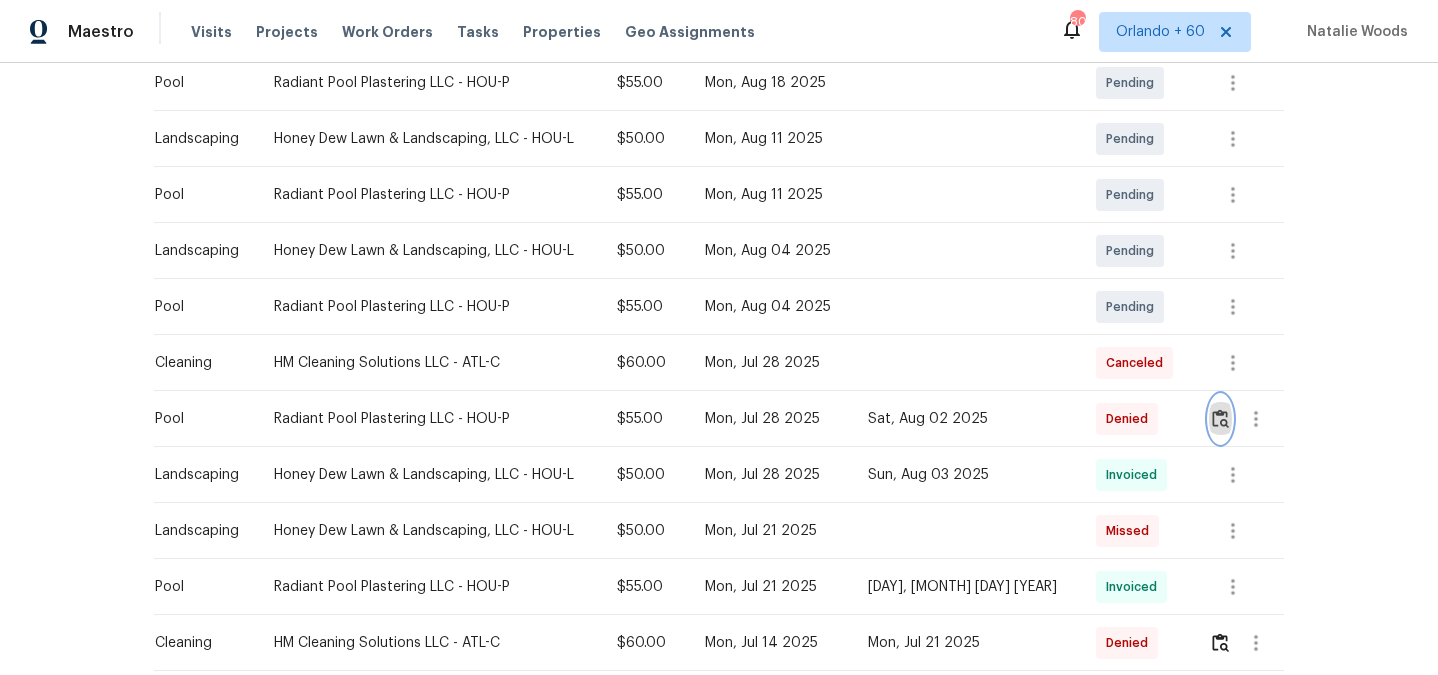 click at bounding box center [1220, 418] 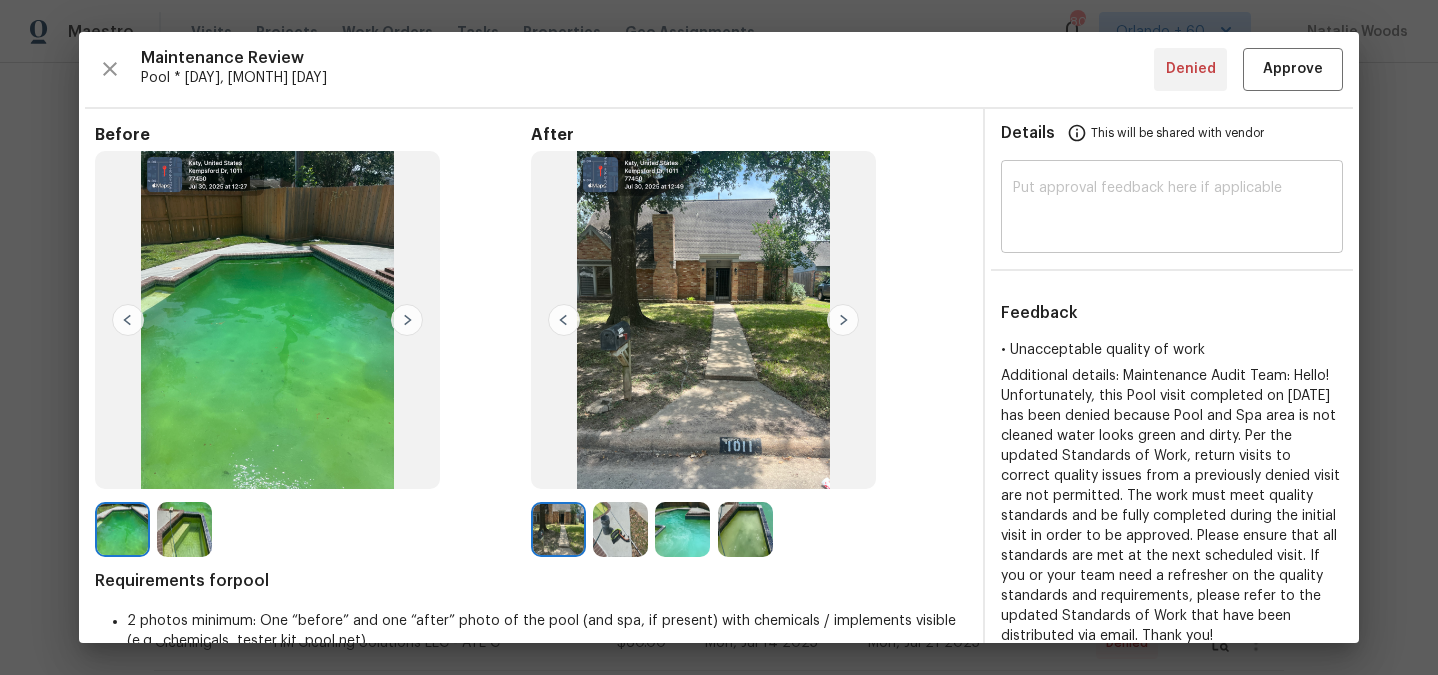 click at bounding box center [1172, 209] 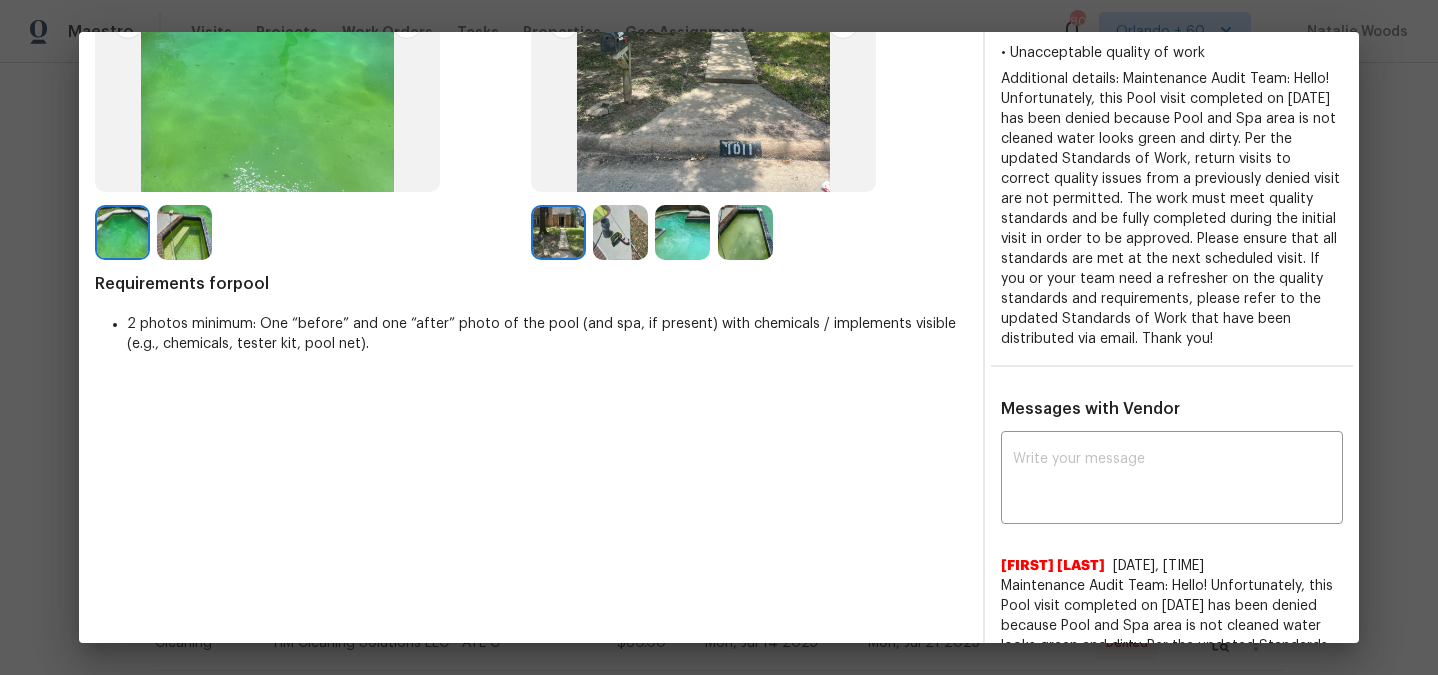 scroll, scrollTop: 0, scrollLeft: 0, axis: both 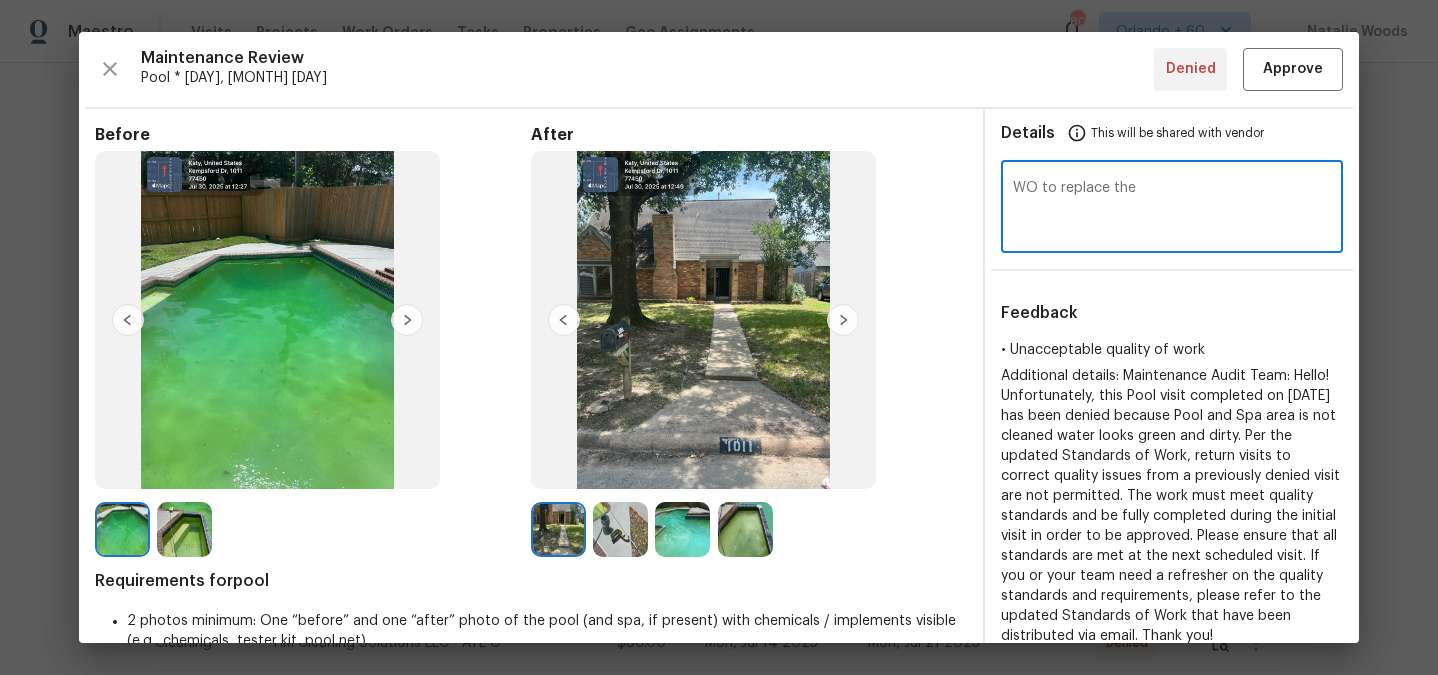 click on "WO to replace the" at bounding box center (1172, 209) 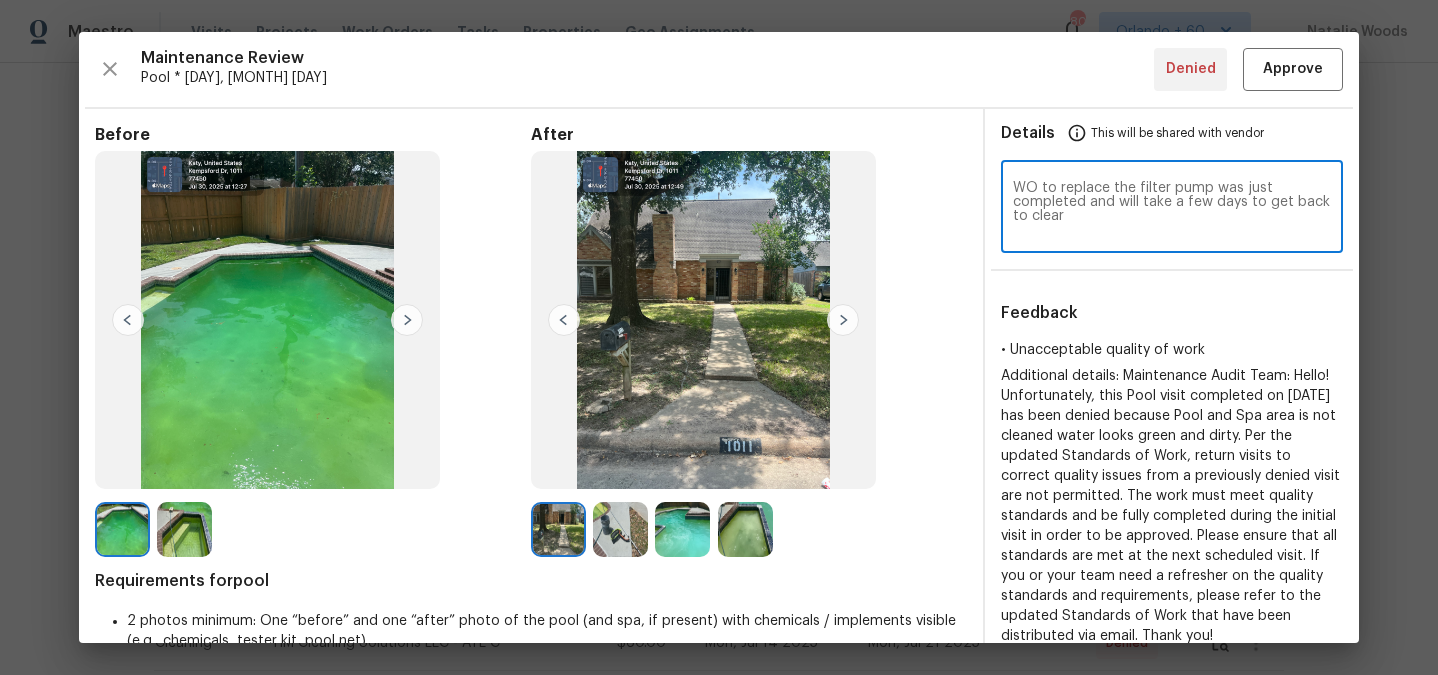 type on "WO to replace the filter pump was just completed and will take a few days to get back to clear" 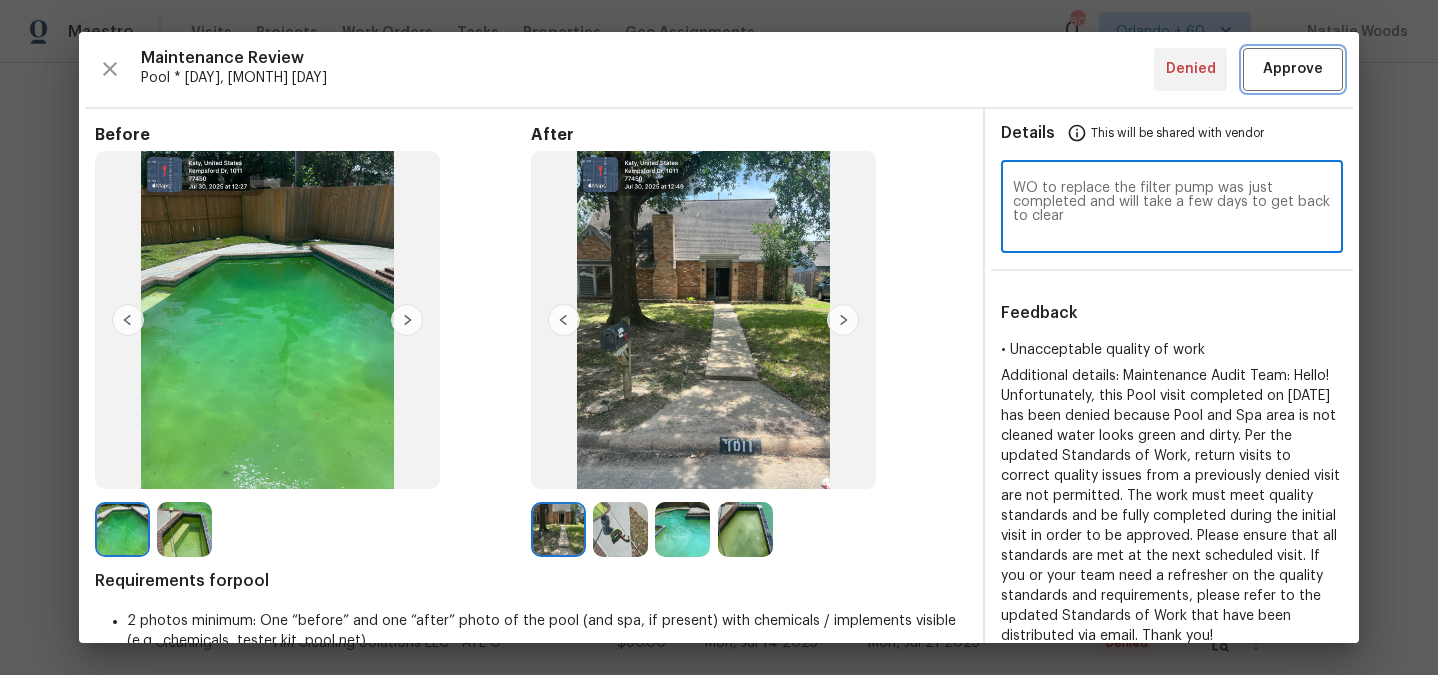 click on "Approve" at bounding box center (1293, 69) 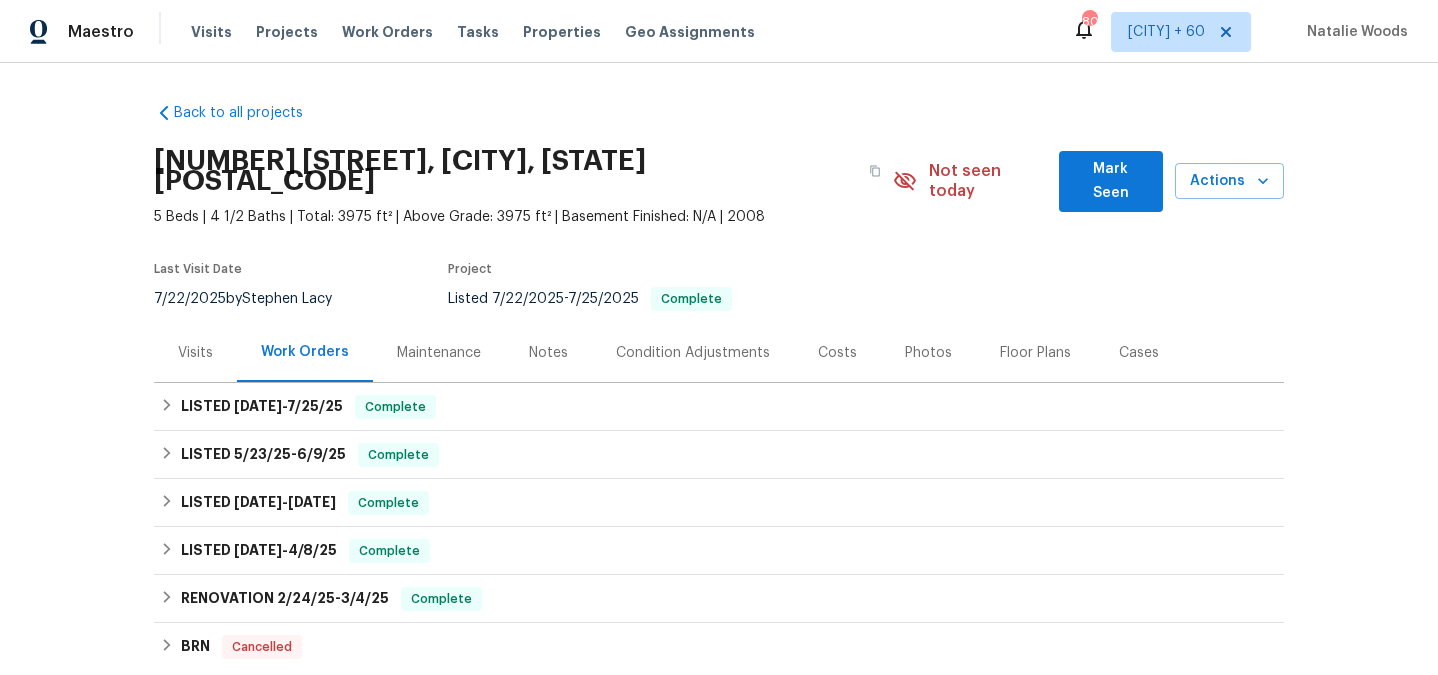 scroll, scrollTop: 0, scrollLeft: 0, axis: both 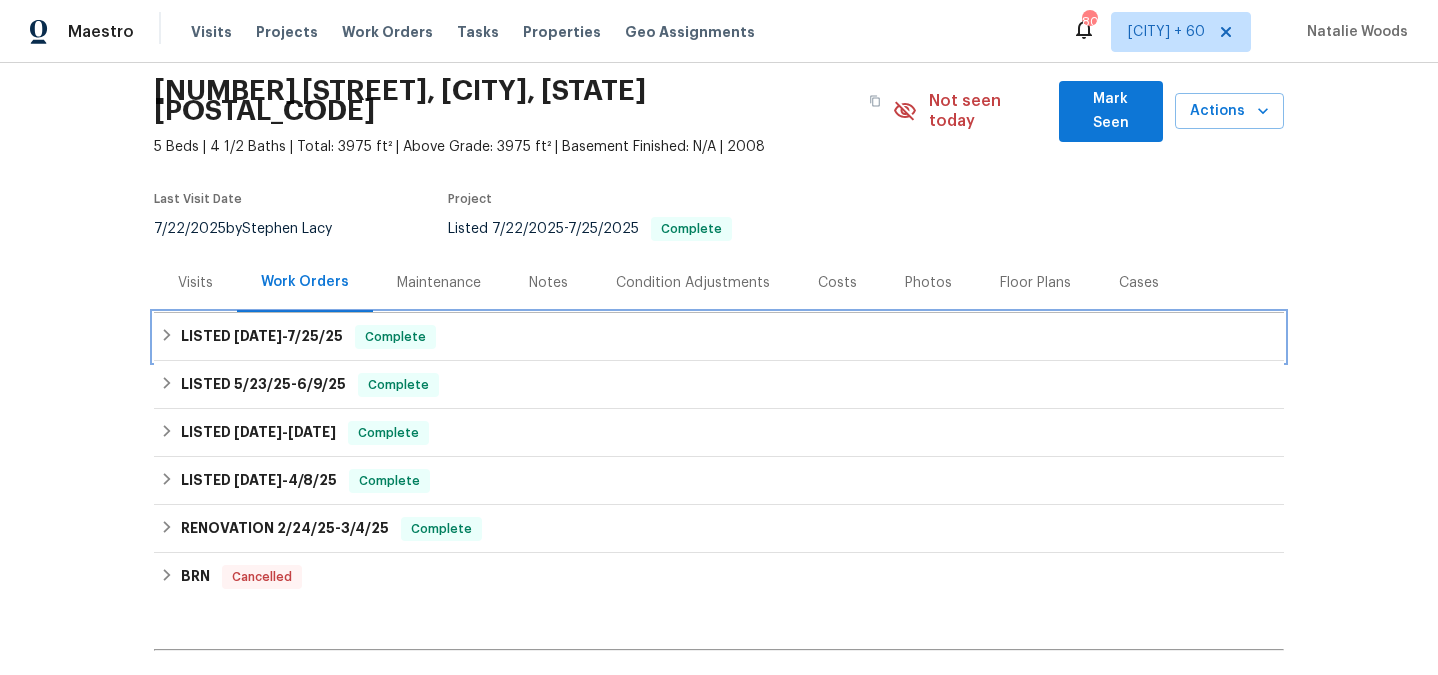 click on "LISTED   7/22/25  -  7/25/25 Complete" at bounding box center (719, 337) 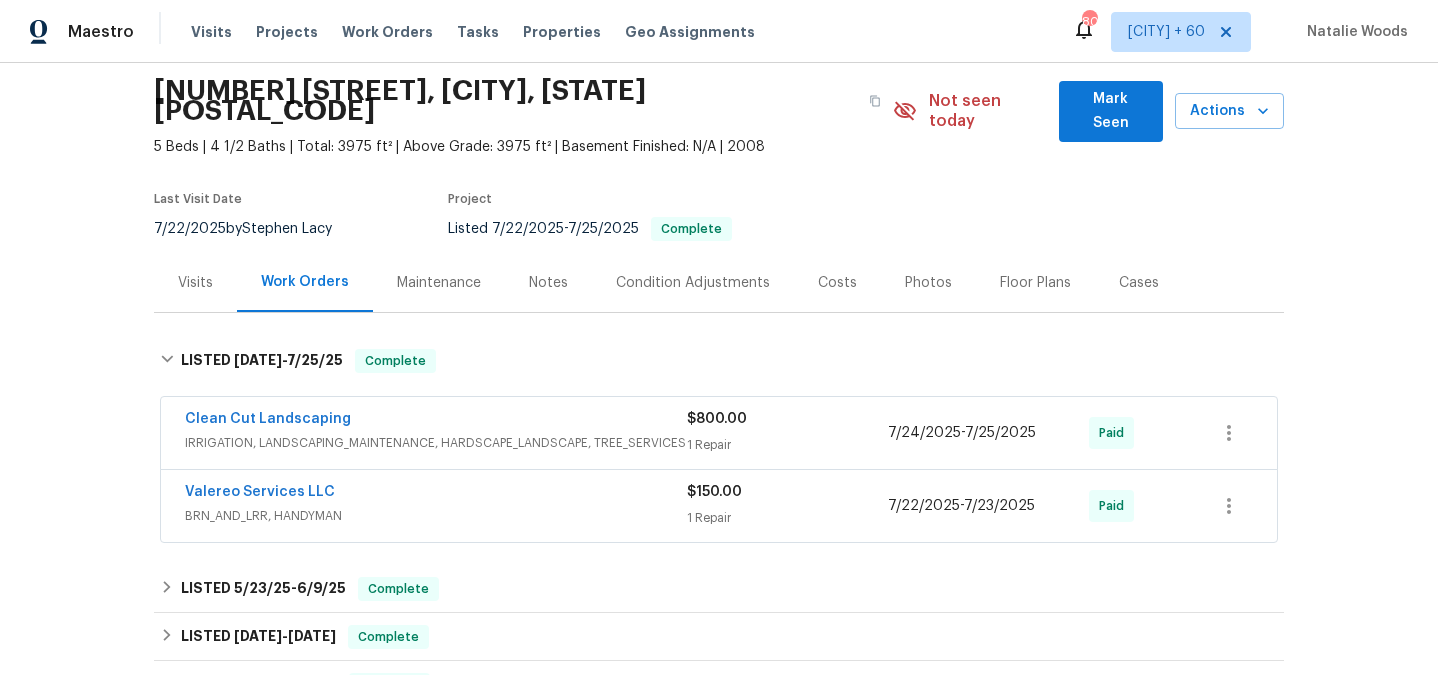 click on "IRRIGATION, LANDSCAPING_MAINTENANCE, HARDSCAPE_LANDSCAPE, TREE_SERVICES" at bounding box center (436, 443) 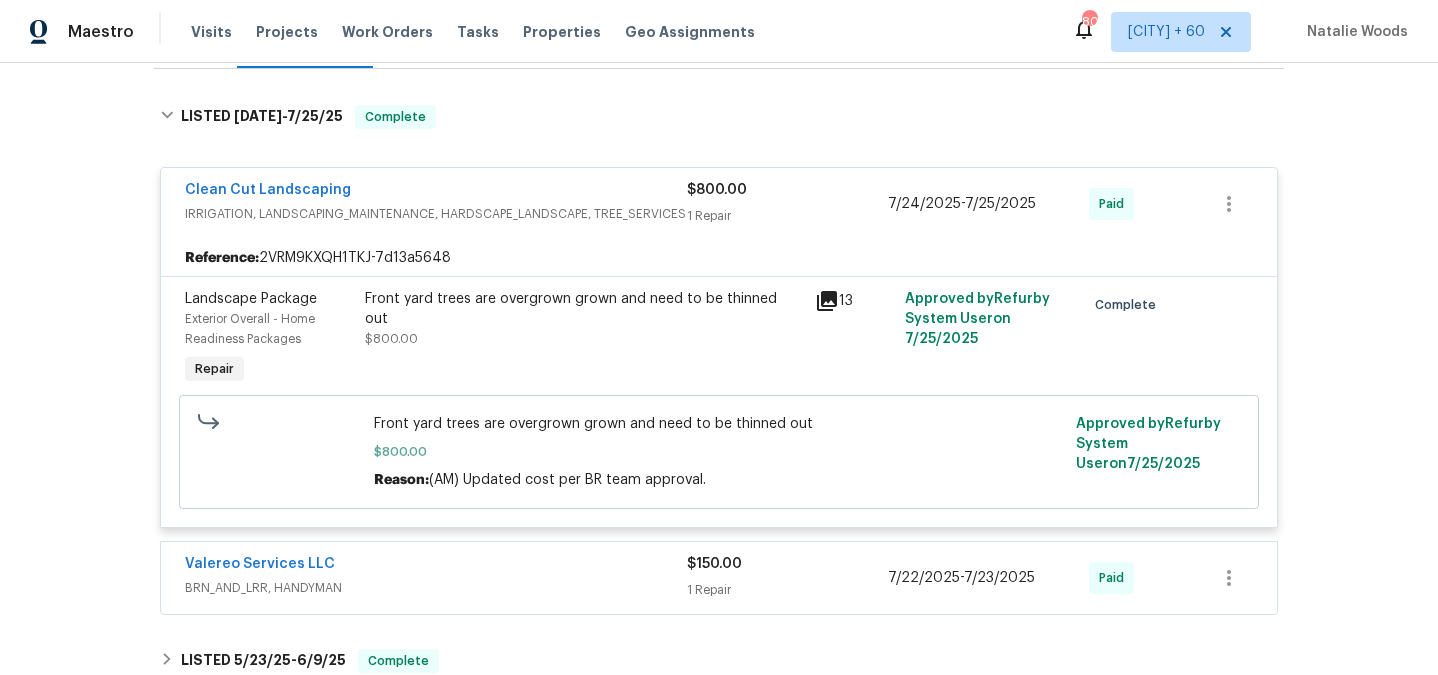 scroll, scrollTop: 384, scrollLeft: 0, axis: vertical 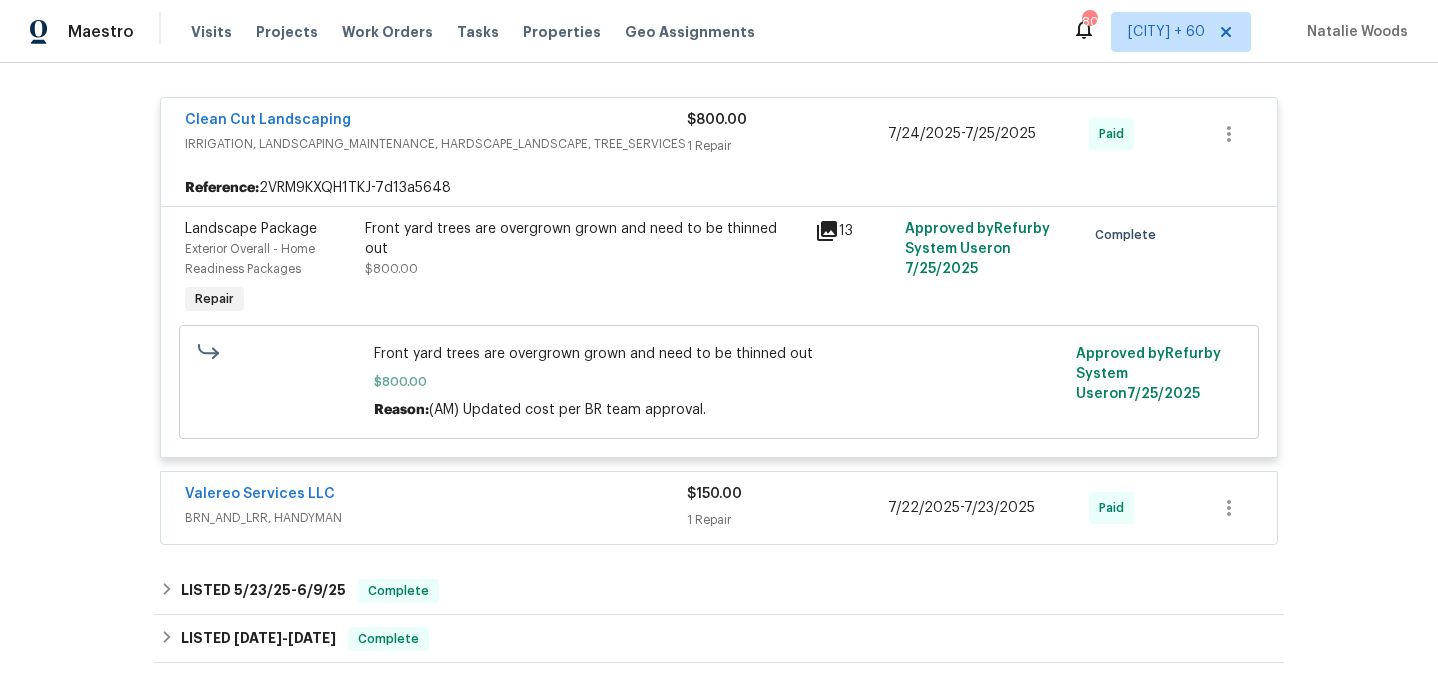 click on "Clean Cut Landscaping" at bounding box center (436, 122) 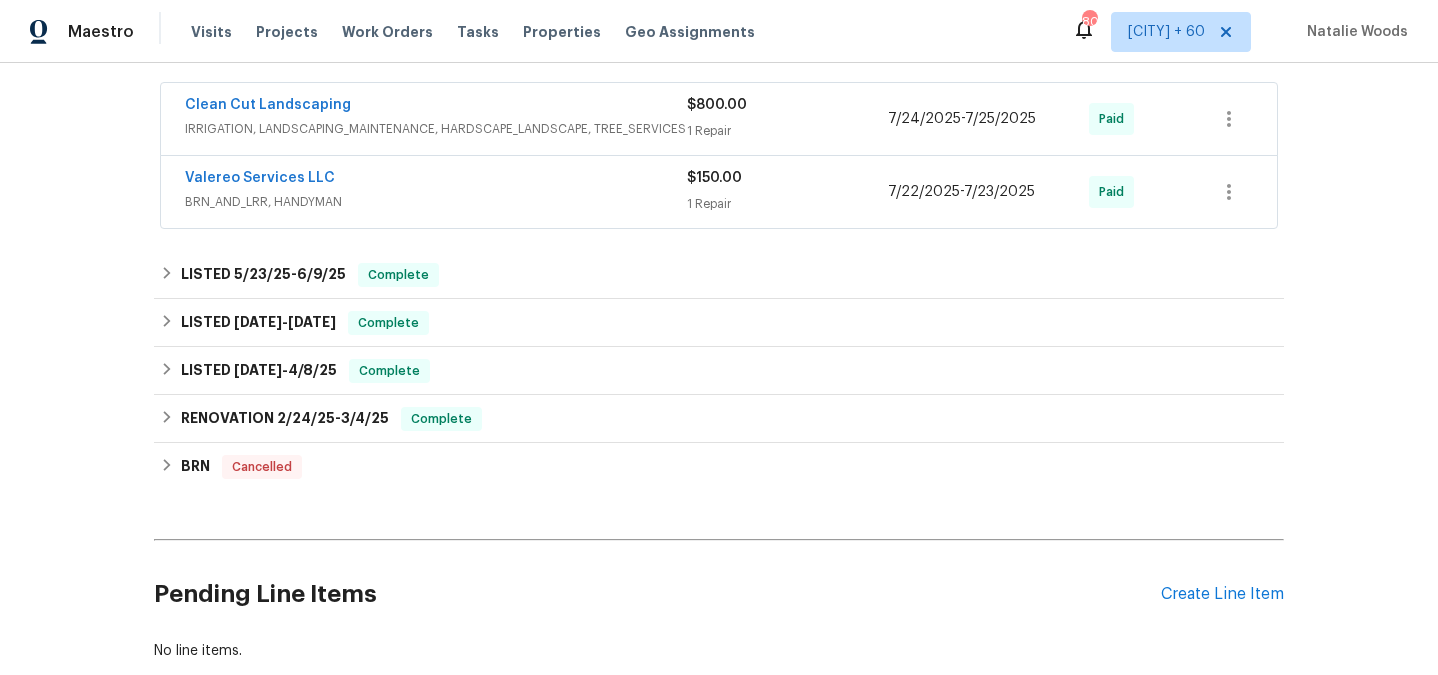 click on "Valereo Services LLC BRN_AND_LRR, HANDYMAN" at bounding box center [436, 192] 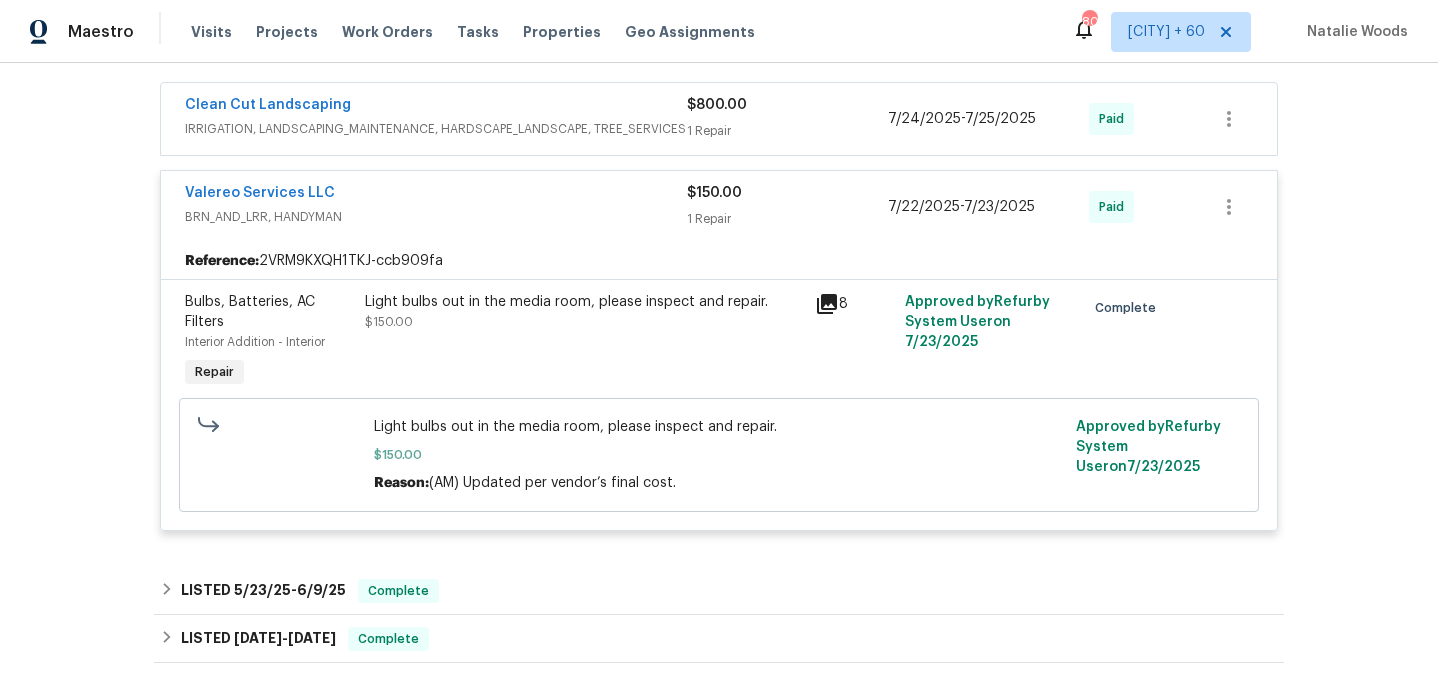 scroll, scrollTop: 0, scrollLeft: 0, axis: both 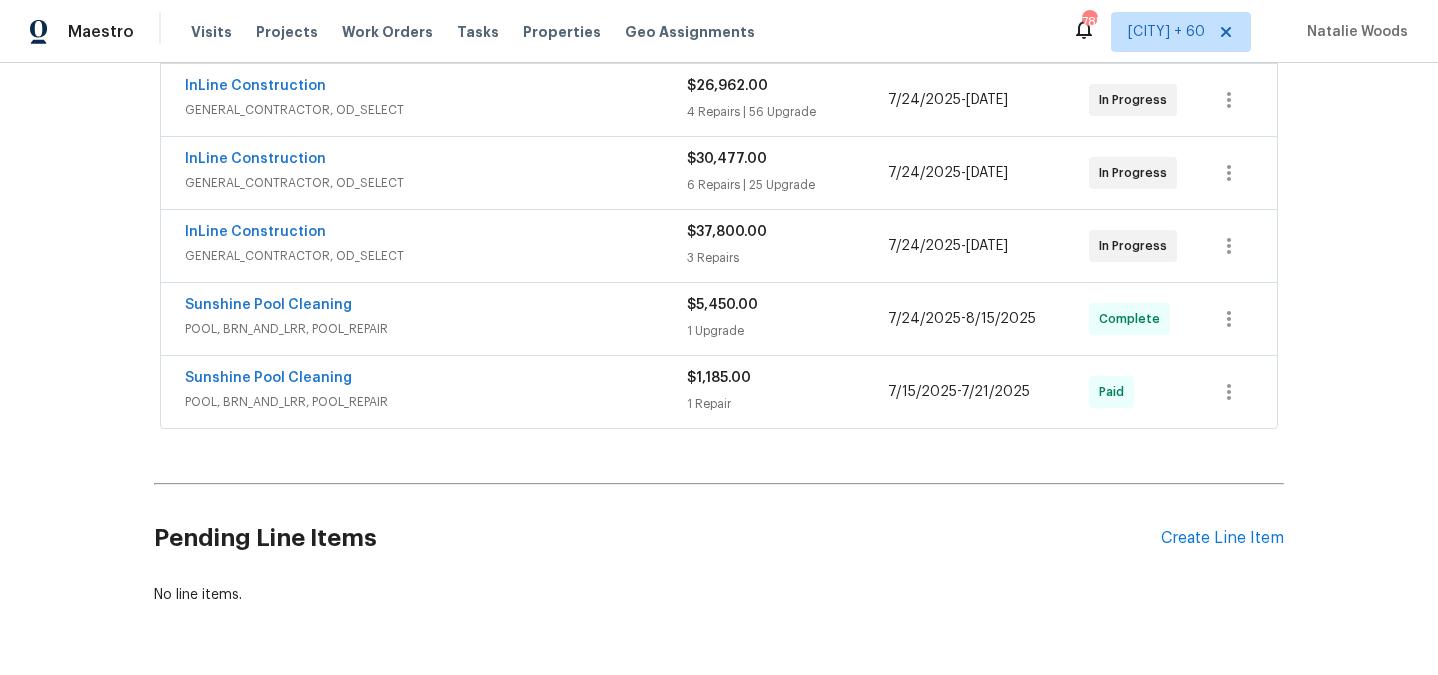 click on "Sunshine Pool Cleaning" at bounding box center (436, 307) 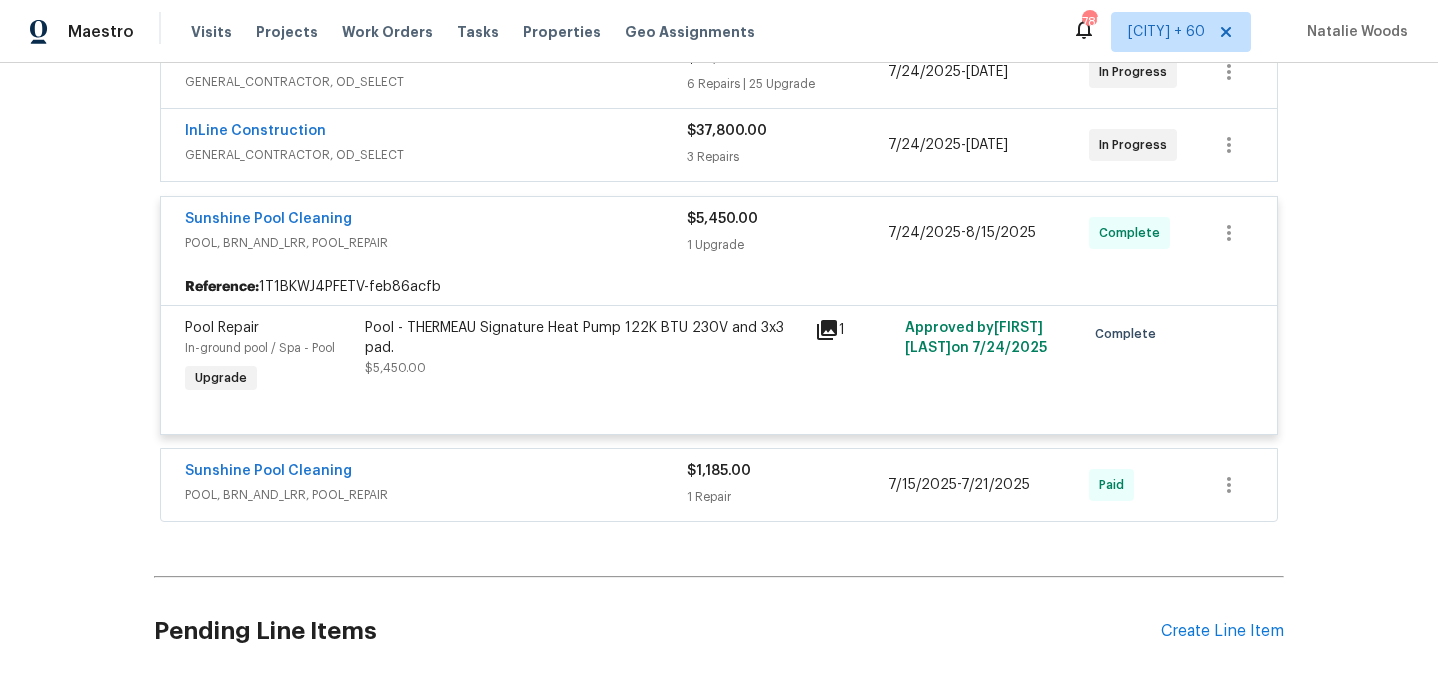 scroll, scrollTop: 646, scrollLeft: 0, axis: vertical 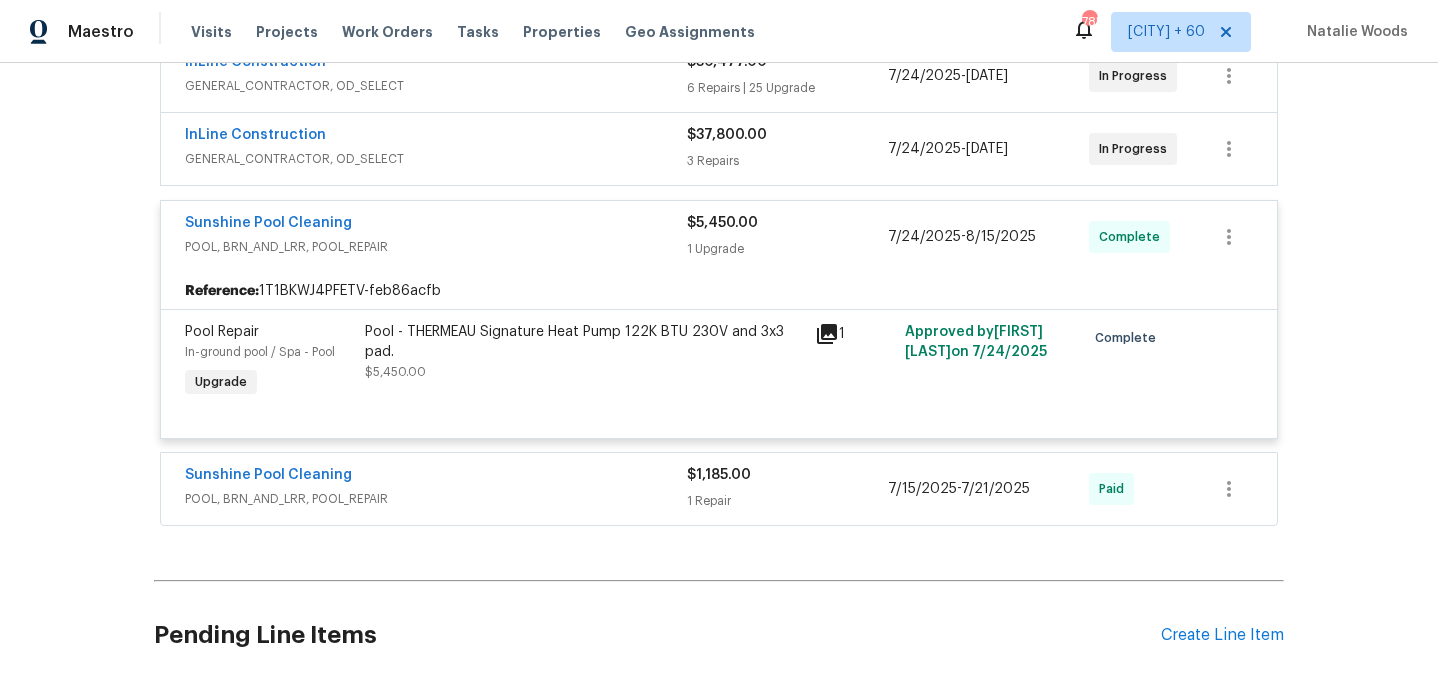 click on "POOL, BRN_AND_LRR, POOL_REPAIR" at bounding box center (436, 499) 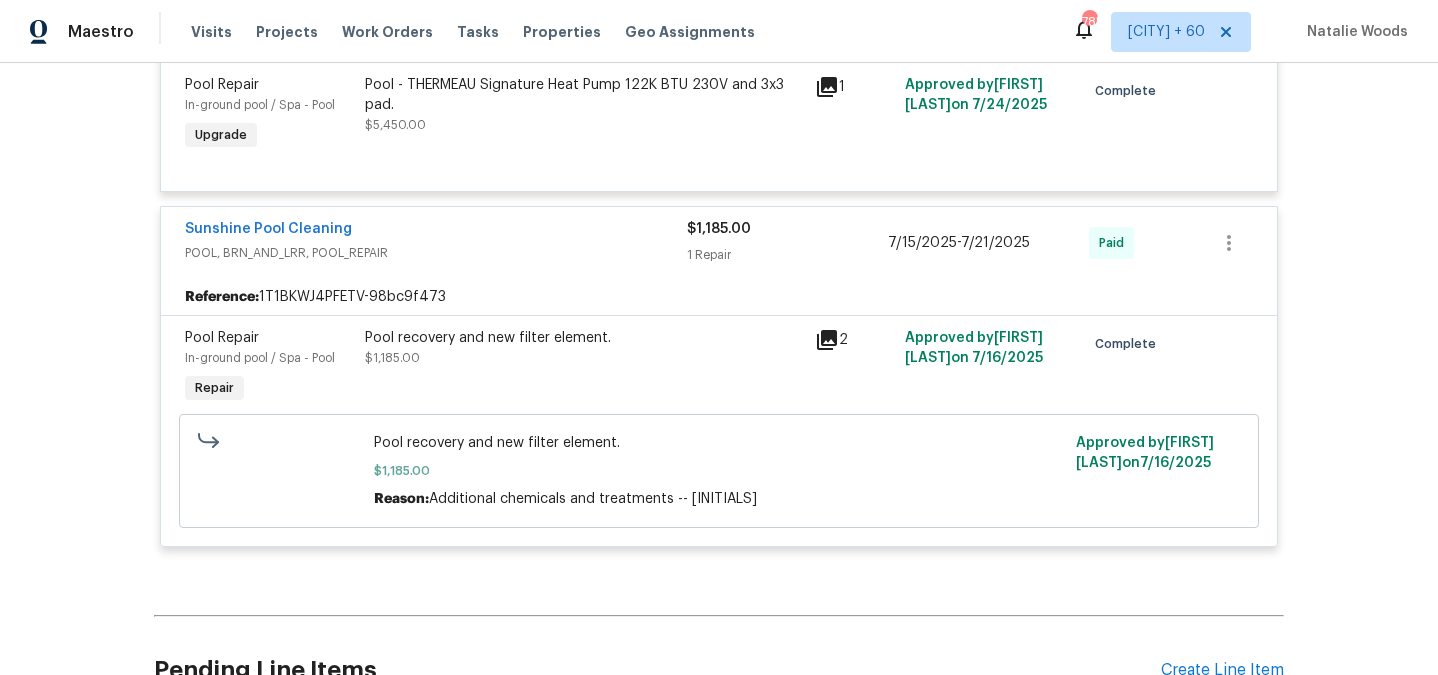 scroll, scrollTop: 924, scrollLeft: 0, axis: vertical 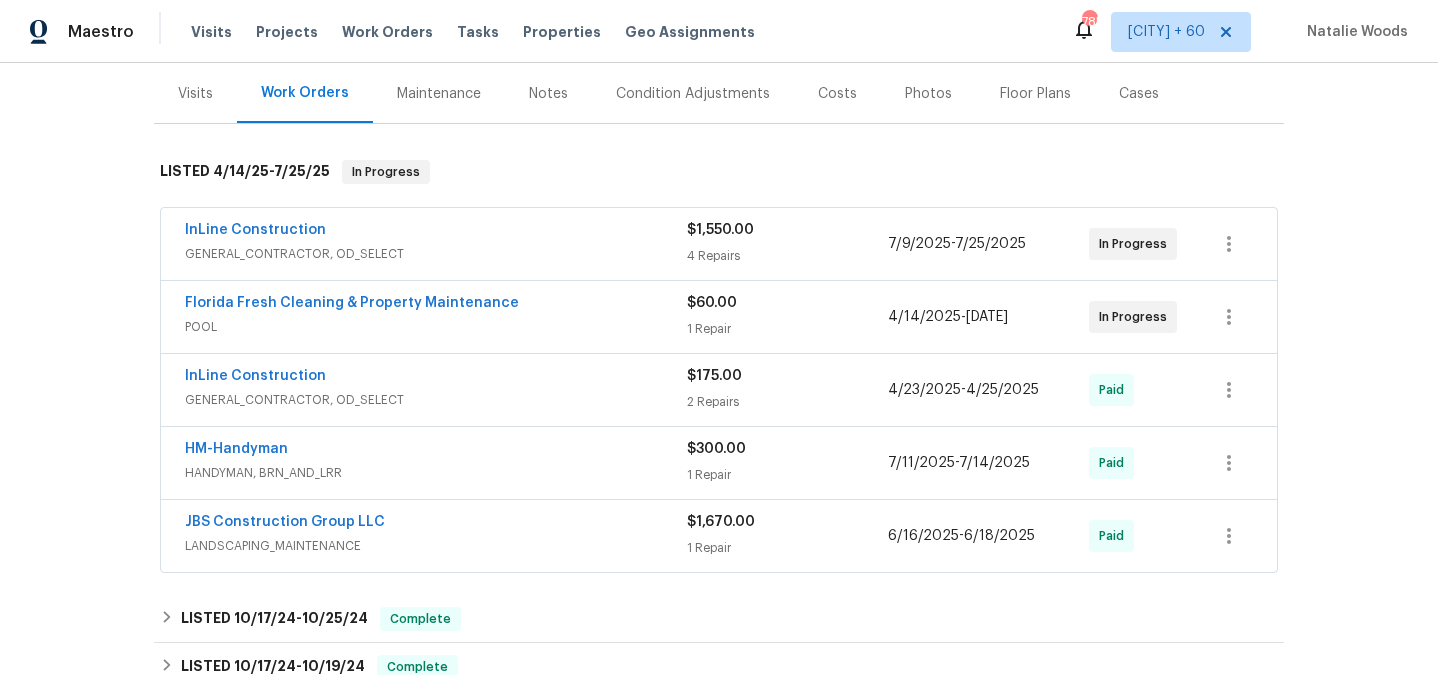 click on "POOL" at bounding box center [436, 327] 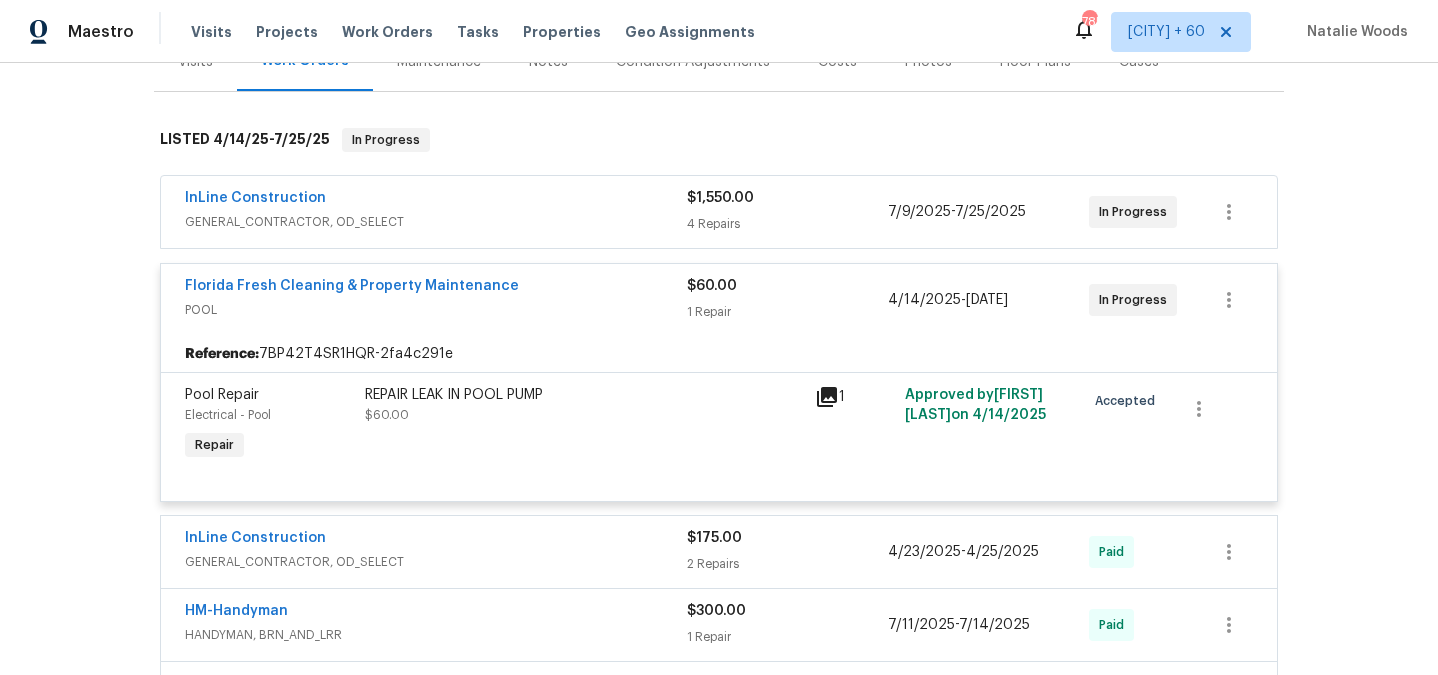 scroll, scrollTop: 297, scrollLeft: 0, axis: vertical 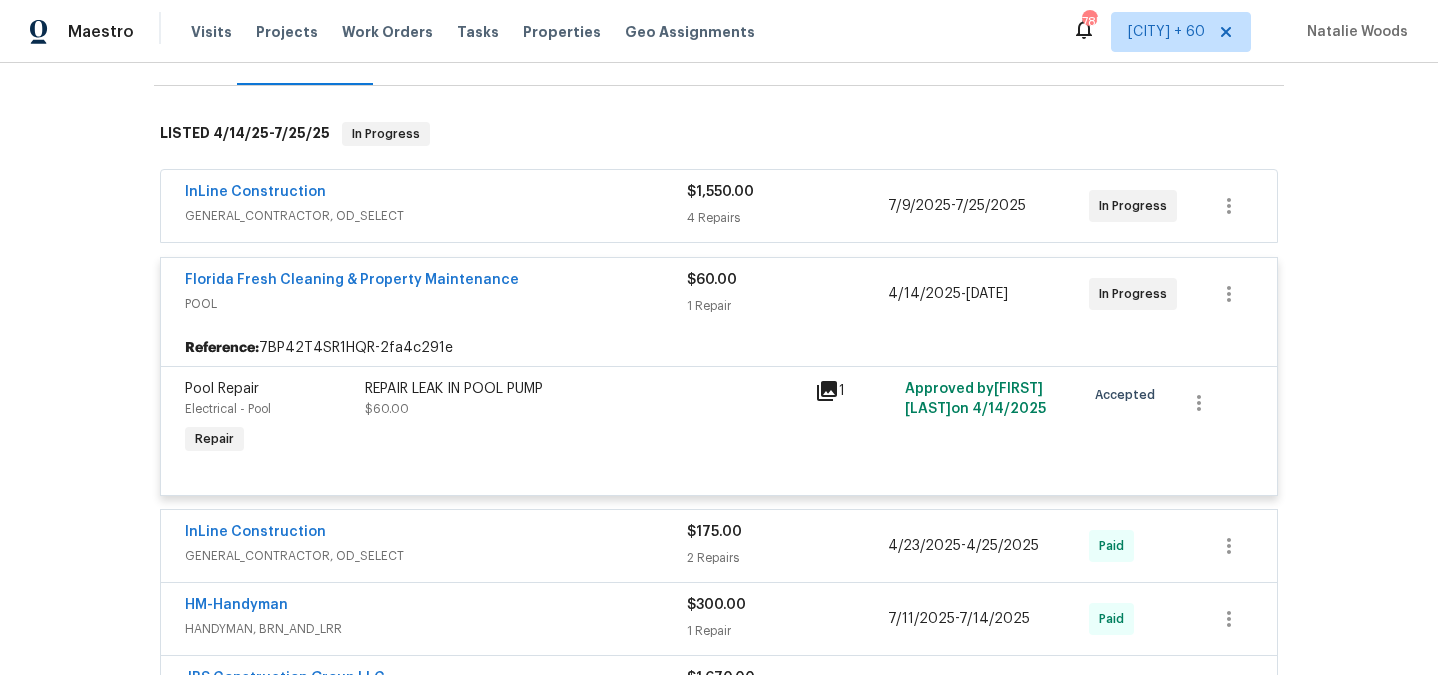 click on "Florida Fresh Cleaning & Property Maintenance" at bounding box center [436, 282] 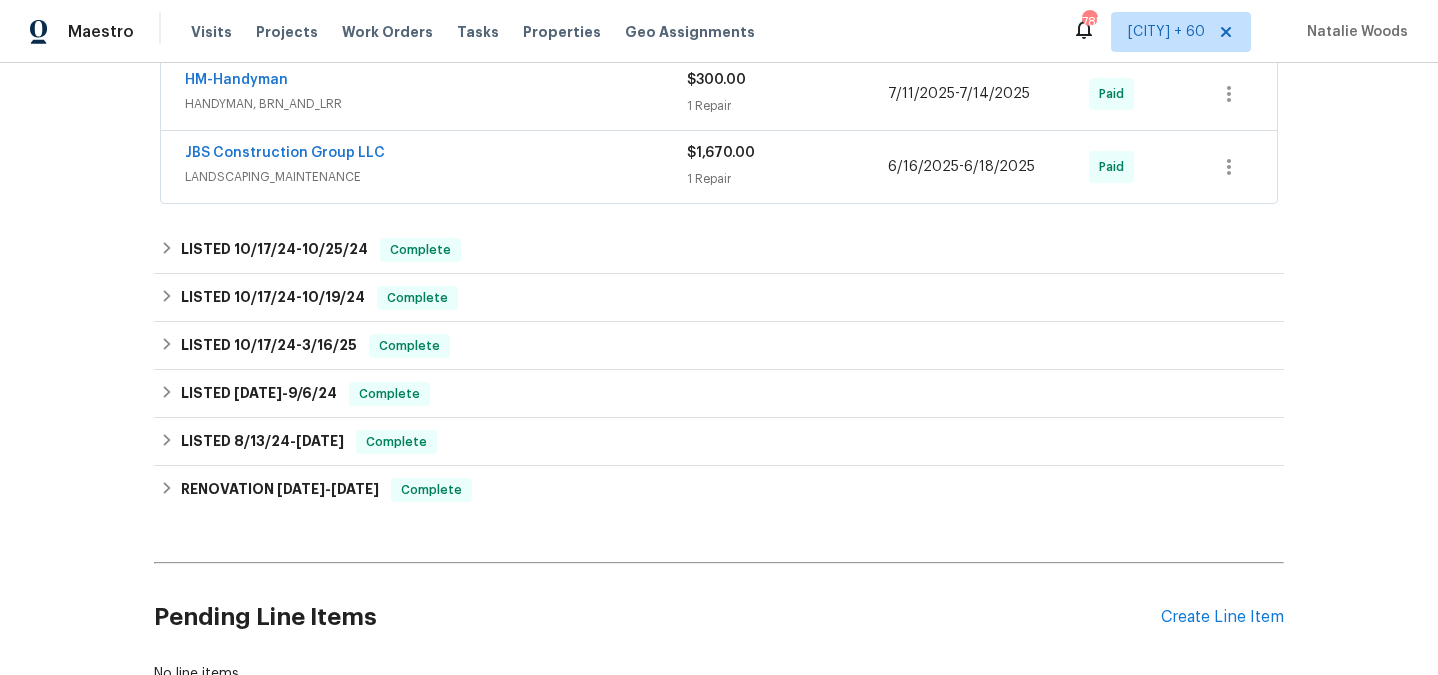 scroll, scrollTop: 160, scrollLeft: 0, axis: vertical 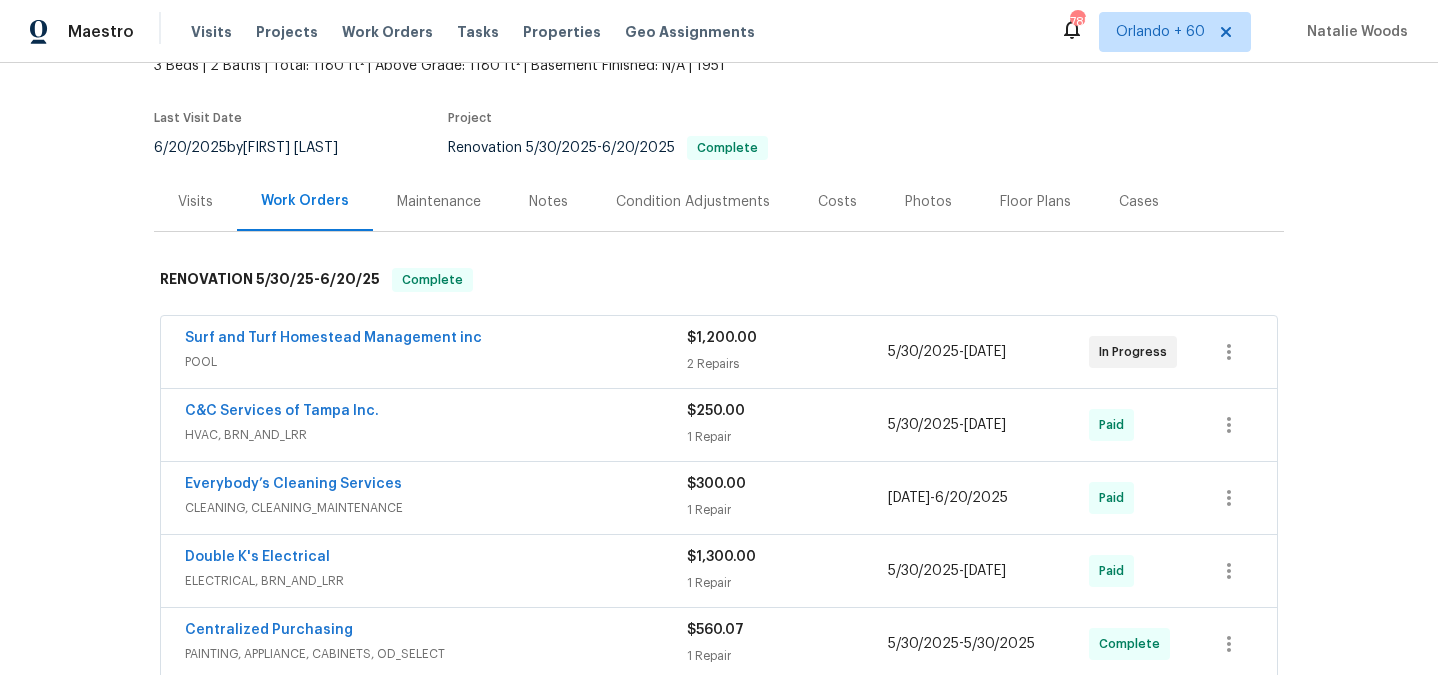 click on "Back to all projects [NUMBER] [STREET], [CITY], [STATE] [POSTAL_CODE] [NUMBER] Beds | [NUMBER] Baths | Total: [NUMBER] ft² | Above Grade: [NUMBER] ft² | Basement Finished: N/A | [YEAR] Not seen today [FIRST] [LAST] Seen Actions Last Visit Date [DATE]  by  [FIRST] [LAST]   Project Renovation   [DATE]  -  [DATE] Complete Visits Work Orders Maintenance Notes Condition Adjustments Costs Photos Floor Plans Cases RENOVATION   [DATE]  -  [DATE] Complete Surf and Turf Homestead Management inc POOL $[NUMBER] [NUMBER] Repairs [DATE]  -  [DATE] In Progress C&C Services of [CITY] Inc. HVAC, BRN_AND_LRR $[NUMBER] [NUMBER] Repair [DATE]  -  [DATE] Paid Everybody’s Cleaning Services CLEANING, CLEANING_MAINTENANCE $[NUMBER] [NUMBER] Repair [DATE]  -  [DATE] Paid Double K's Electrical ELECTRICAL, BRN_AND_LRR $[NUMBER] [NUMBER] Repair [DATE]  -  [DATE] Paid Centralized Purchasing PAINTING, APPLIANCE, CABINETS, OD_SELECT $[NUMBER] [NUMBER] Repair [DATE]  -  [DATE] Complete Centralized Purchasing PAINTING, APPLIANCE, CABINETS, OD_SELECT $[NUMBER] [NUMBER] Repair [DATE]  -   -" at bounding box center [719, 369] 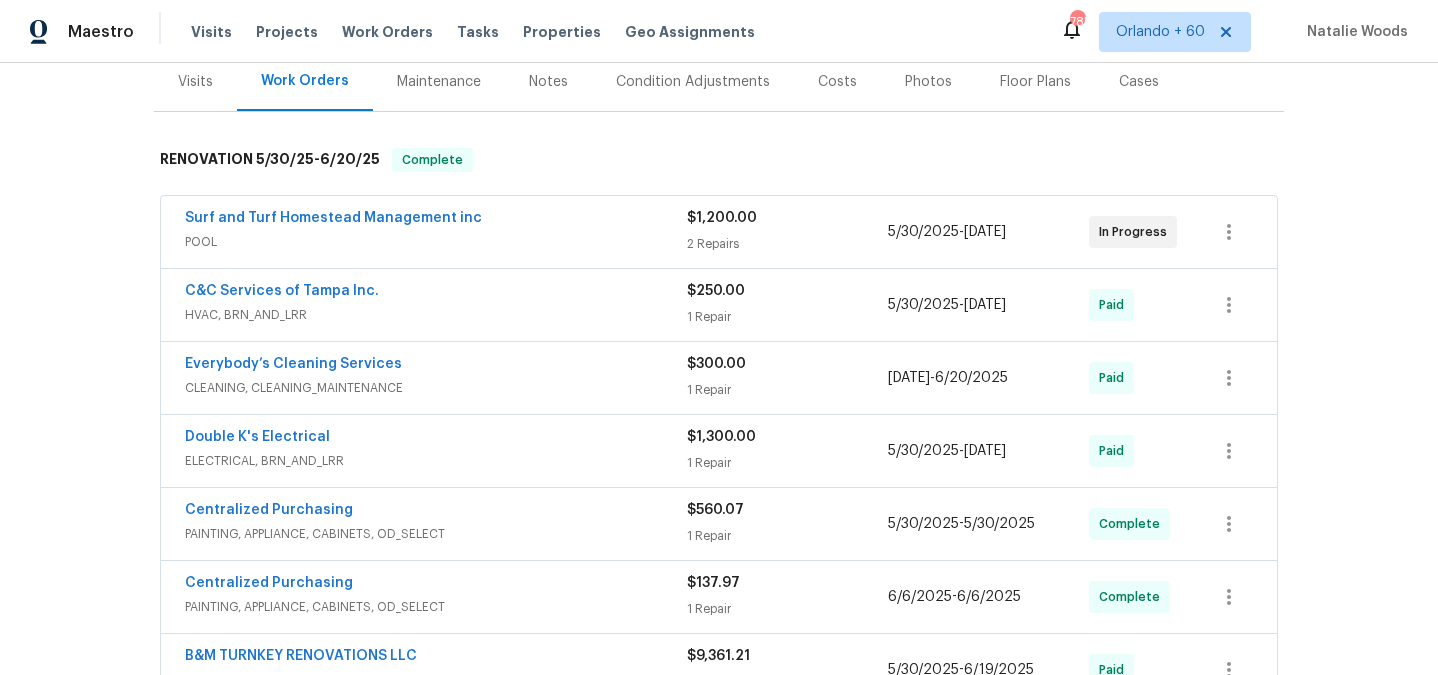 scroll, scrollTop: 272, scrollLeft: 0, axis: vertical 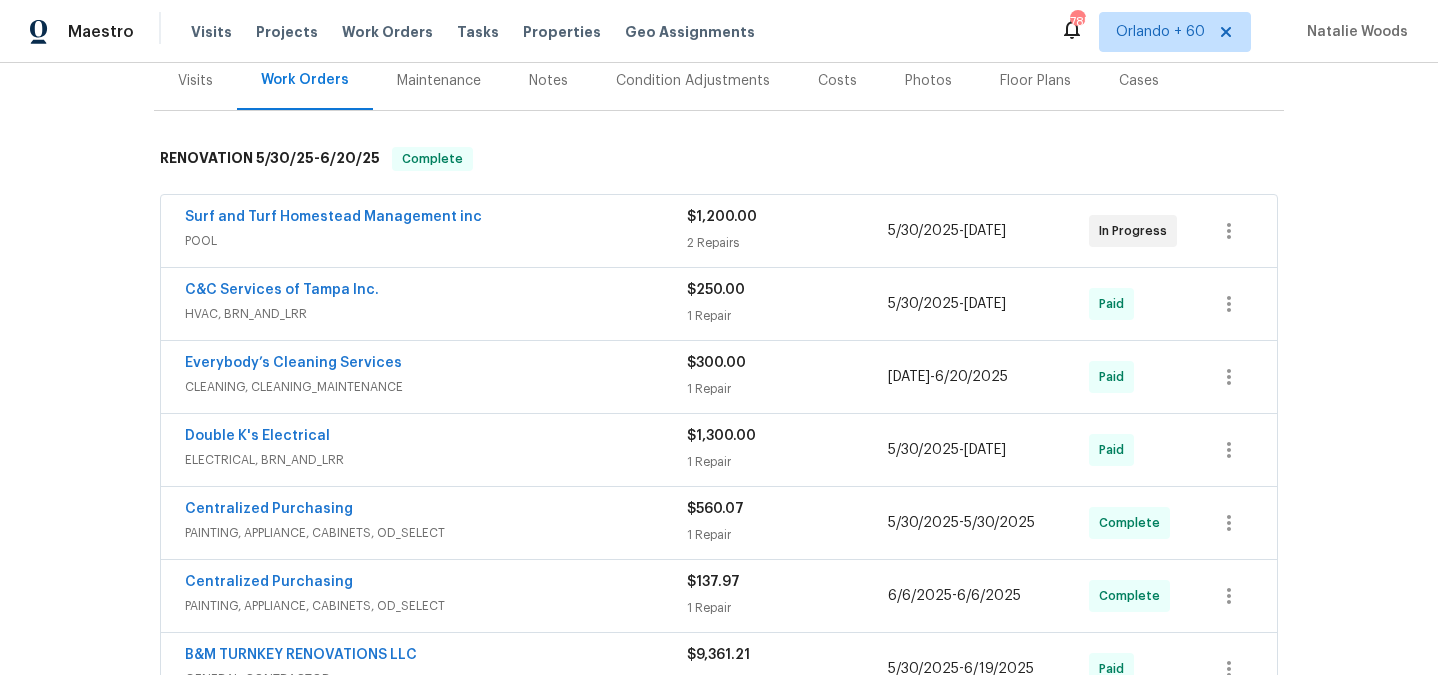 click on "POOL" at bounding box center (436, 241) 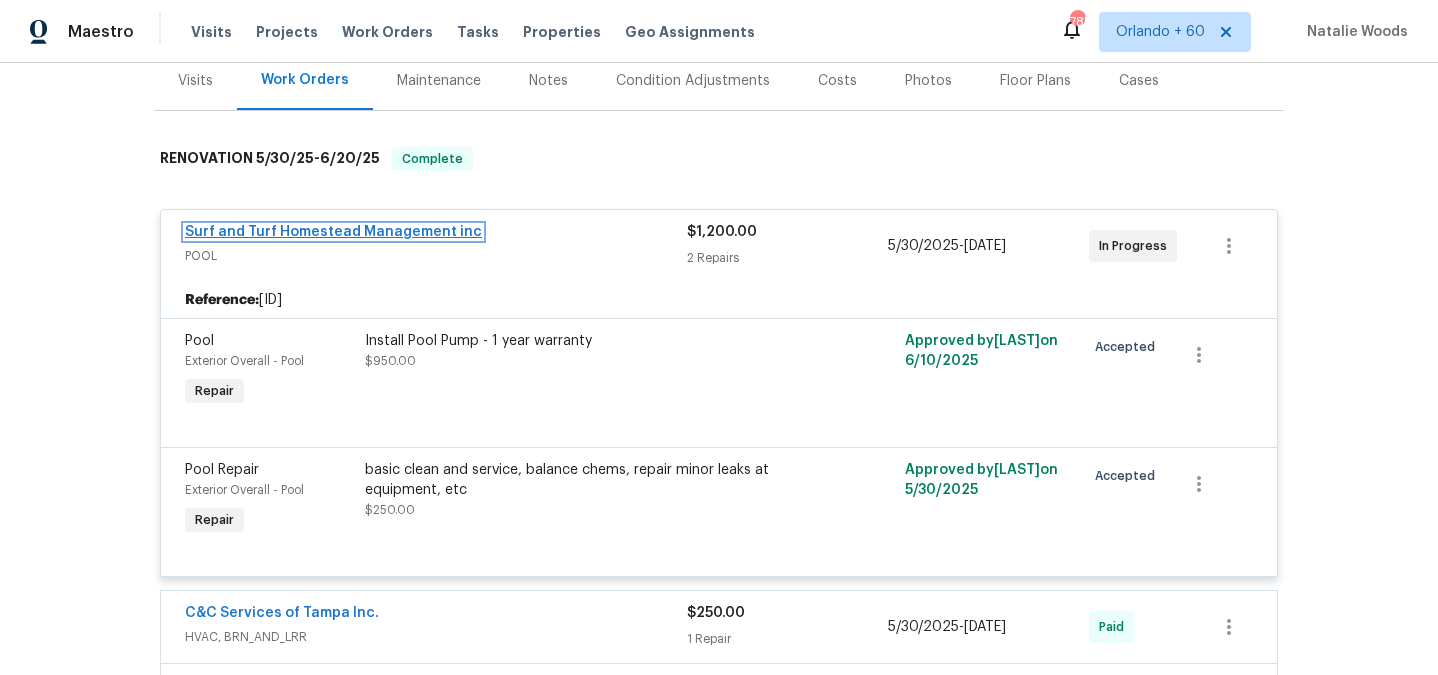 click on "Surf and Turf Homestead Management inc" at bounding box center (333, 232) 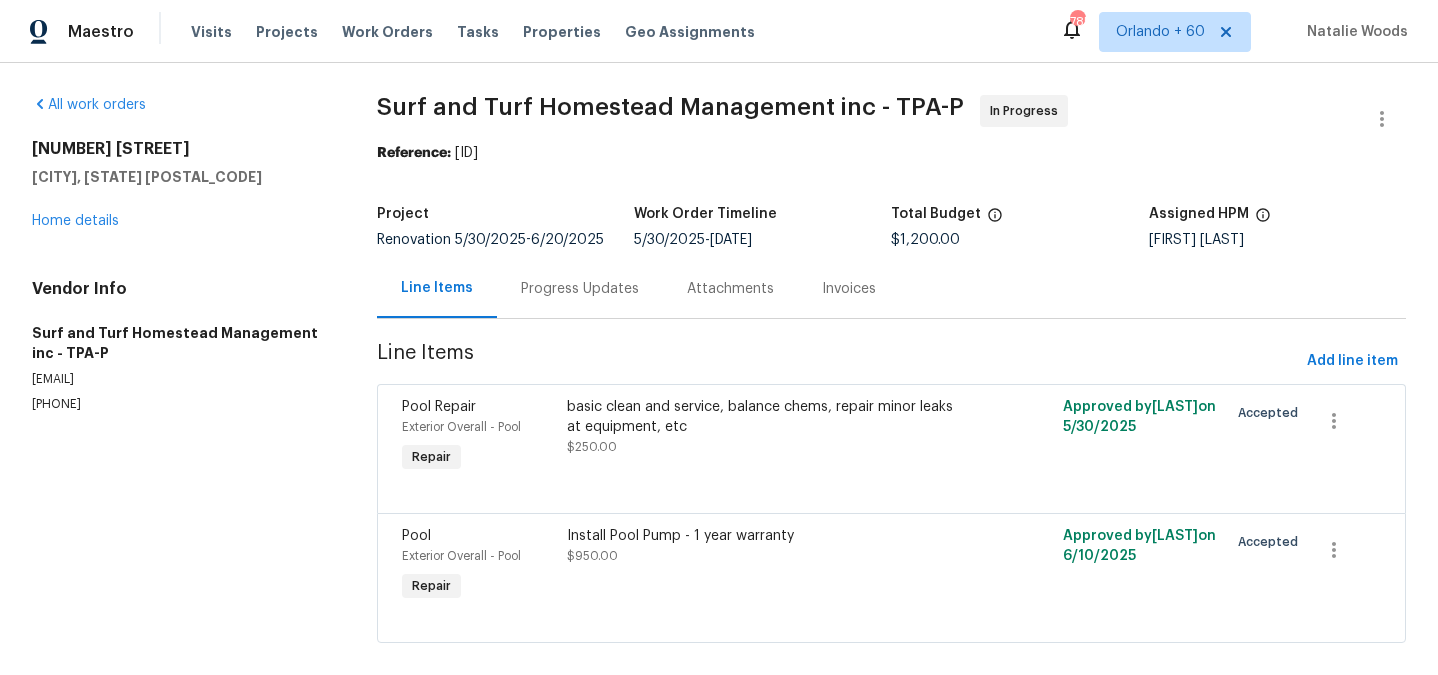 click on "Progress Updates" at bounding box center [580, 288] 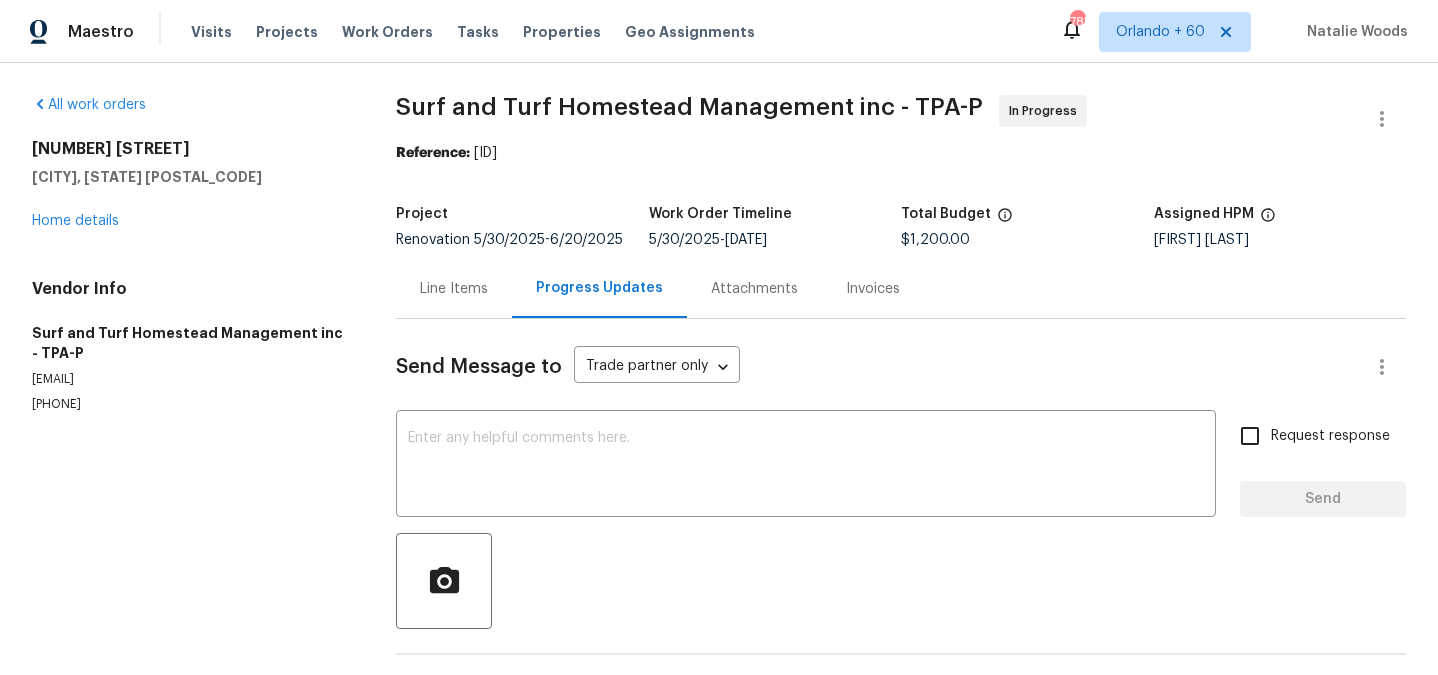 scroll, scrollTop: 68, scrollLeft: 0, axis: vertical 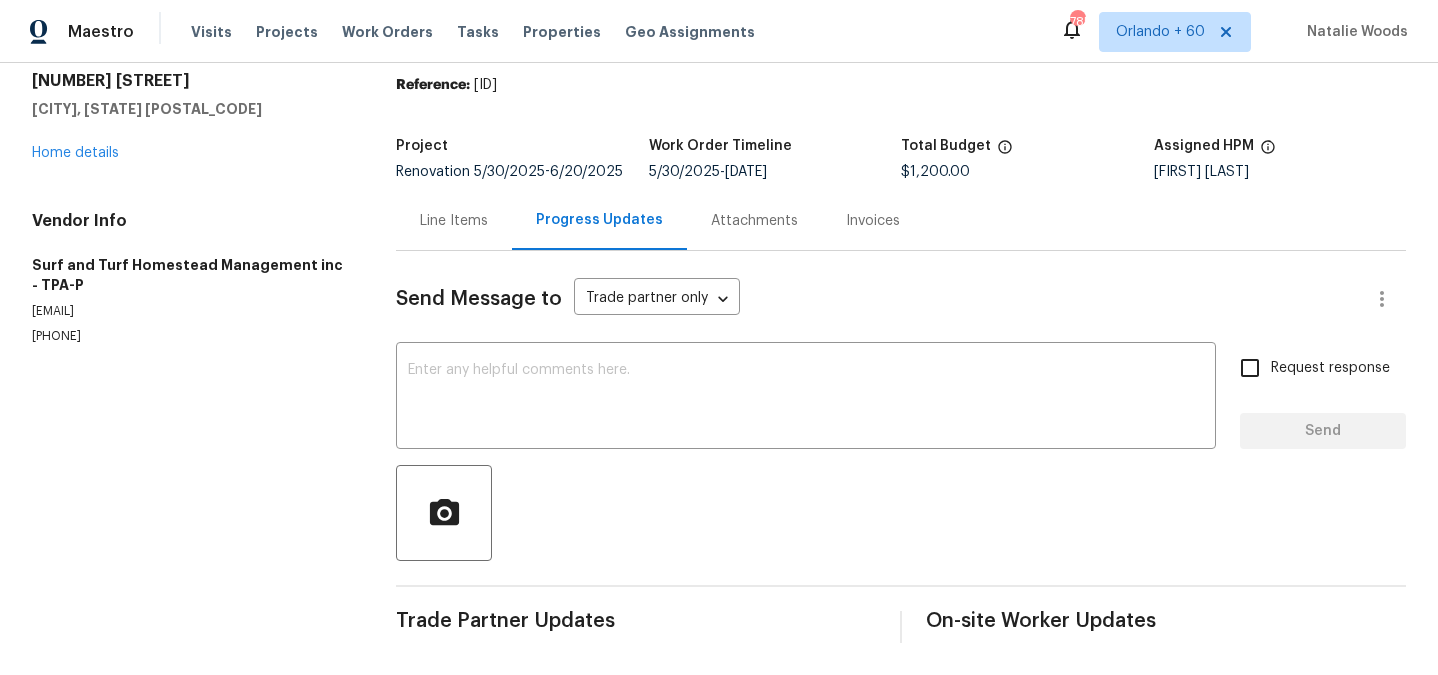 click on "Line Items" at bounding box center [454, 221] 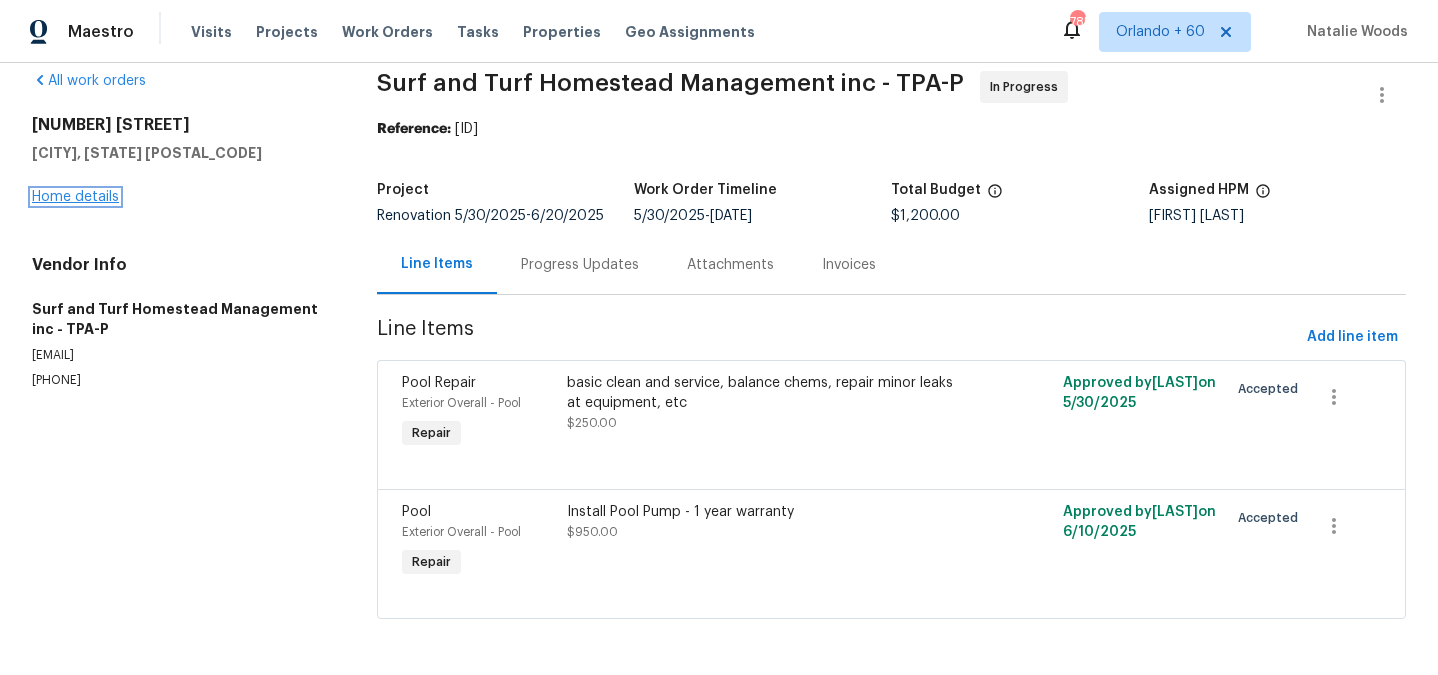 click on "Home details" at bounding box center (75, 197) 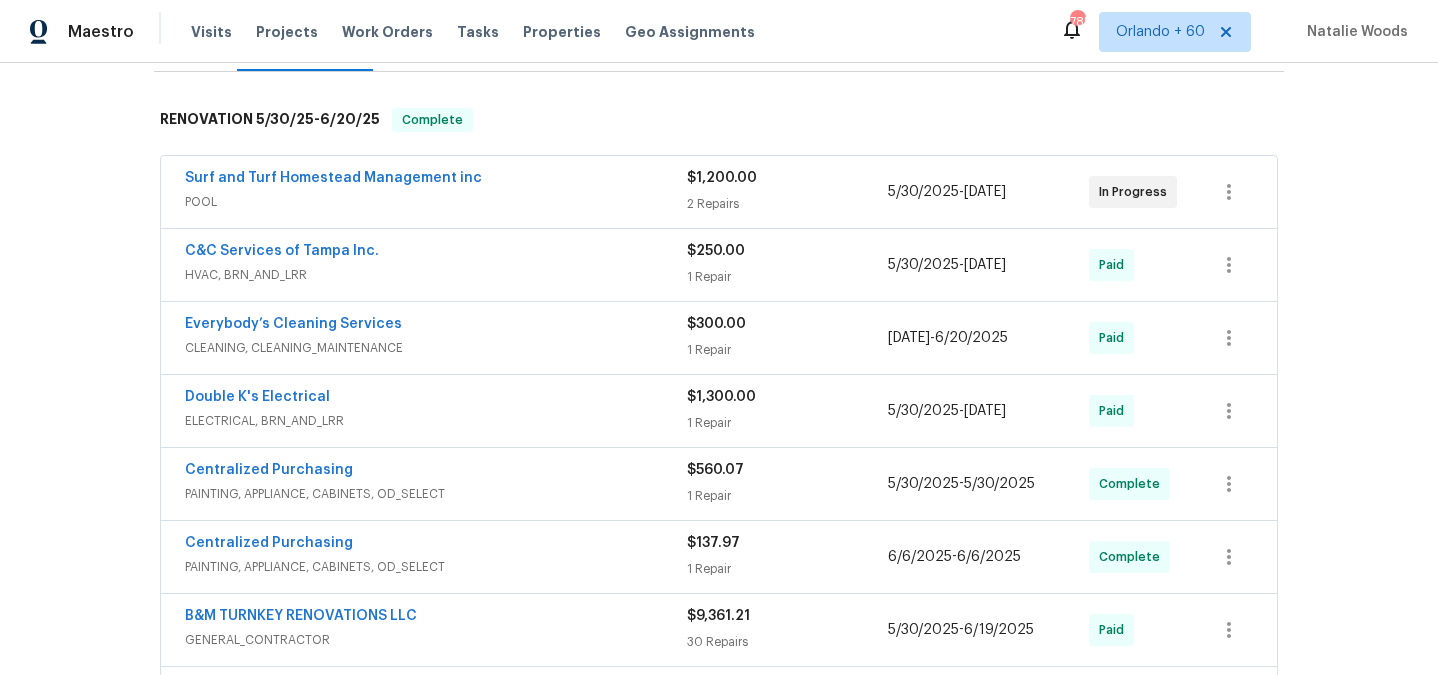 scroll, scrollTop: 0, scrollLeft: 0, axis: both 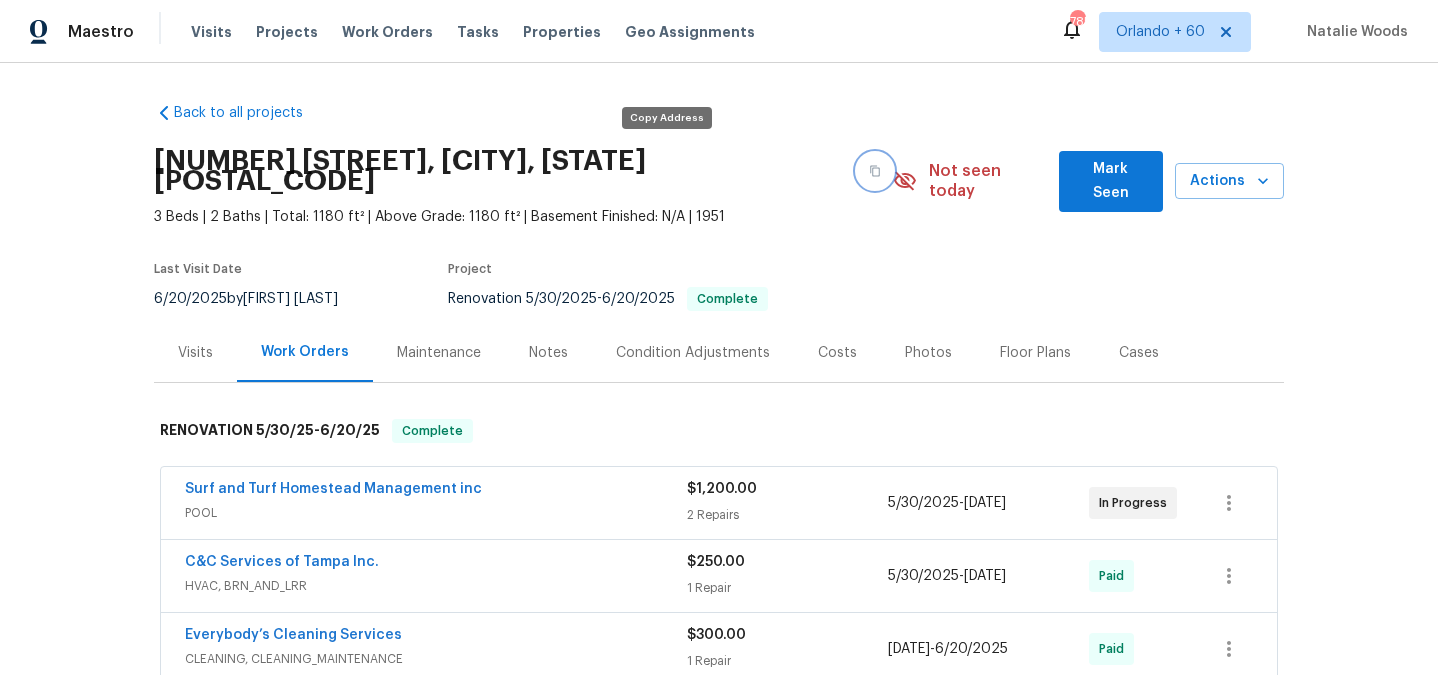 click 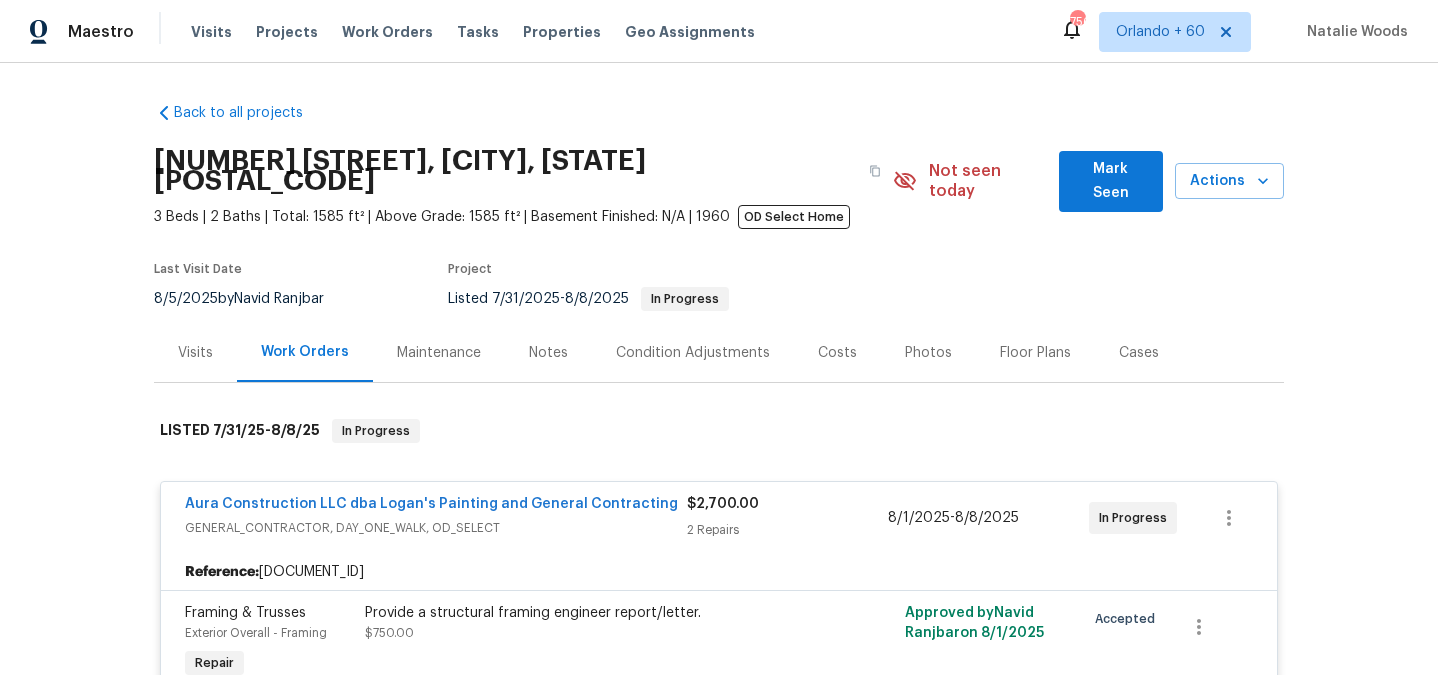 scroll, scrollTop: 0, scrollLeft: 0, axis: both 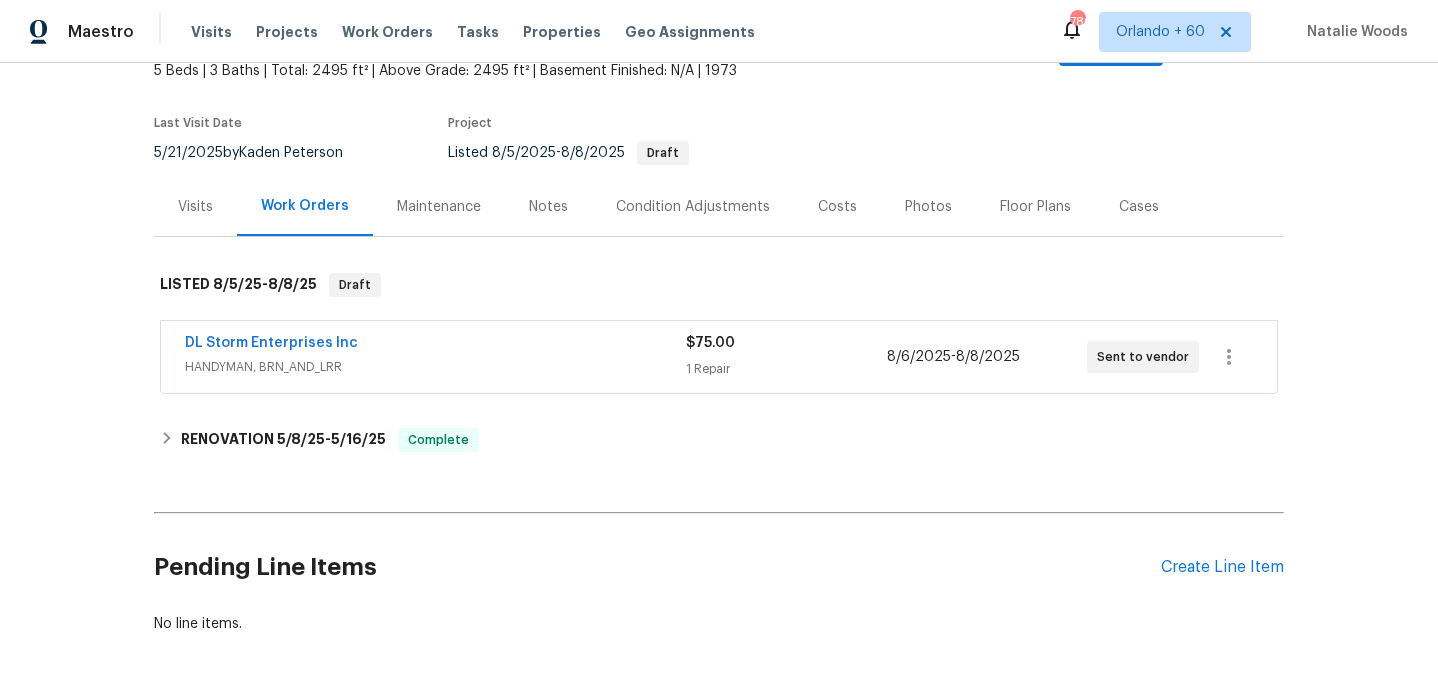 click on "DL Storm Enterprises Inc" at bounding box center (435, 345) 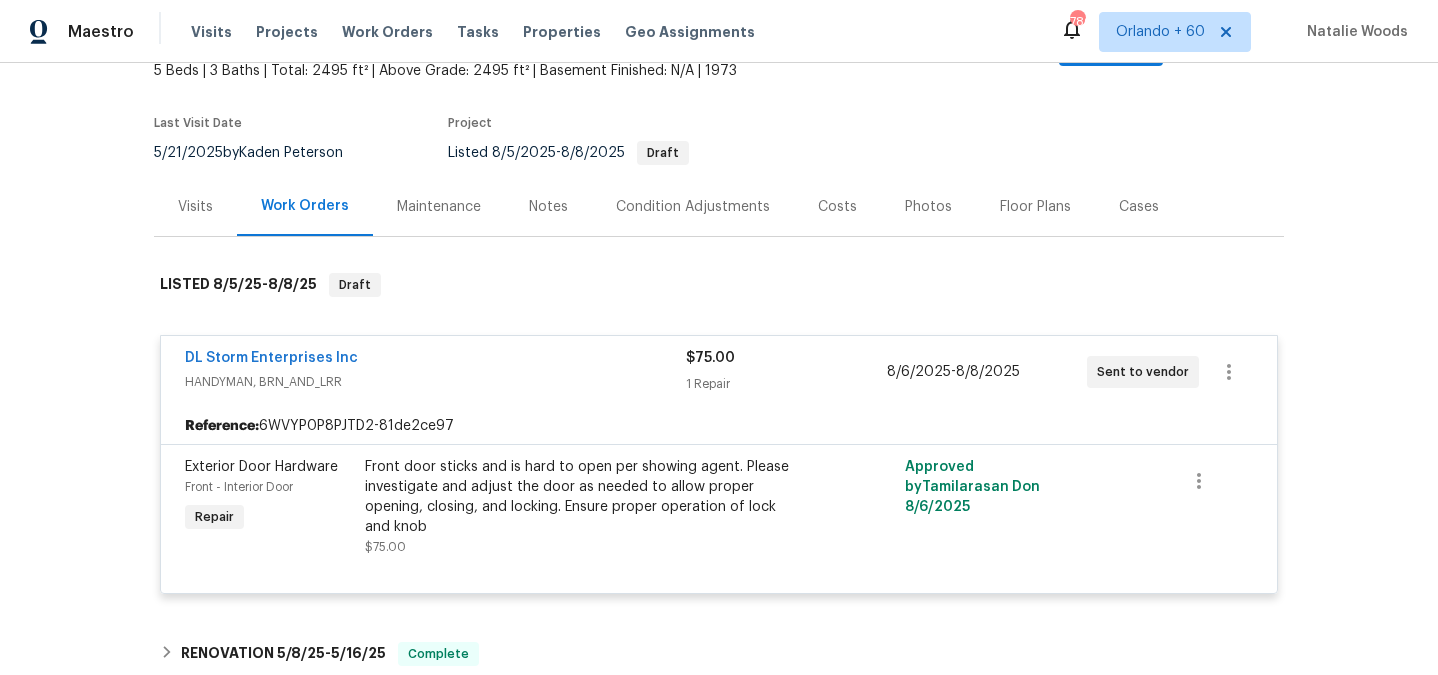 click on "DL Storm Enterprises Inc" at bounding box center (435, 360) 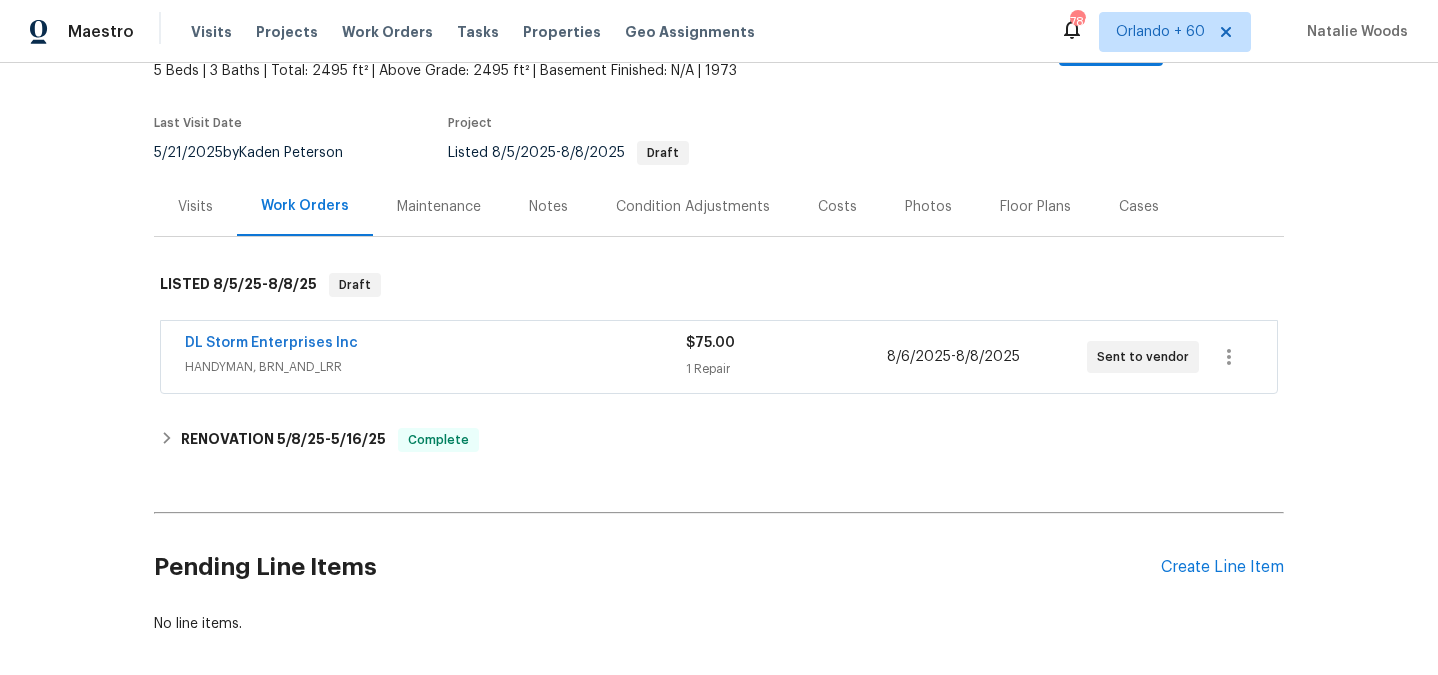 scroll, scrollTop: 199, scrollLeft: 0, axis: vertical 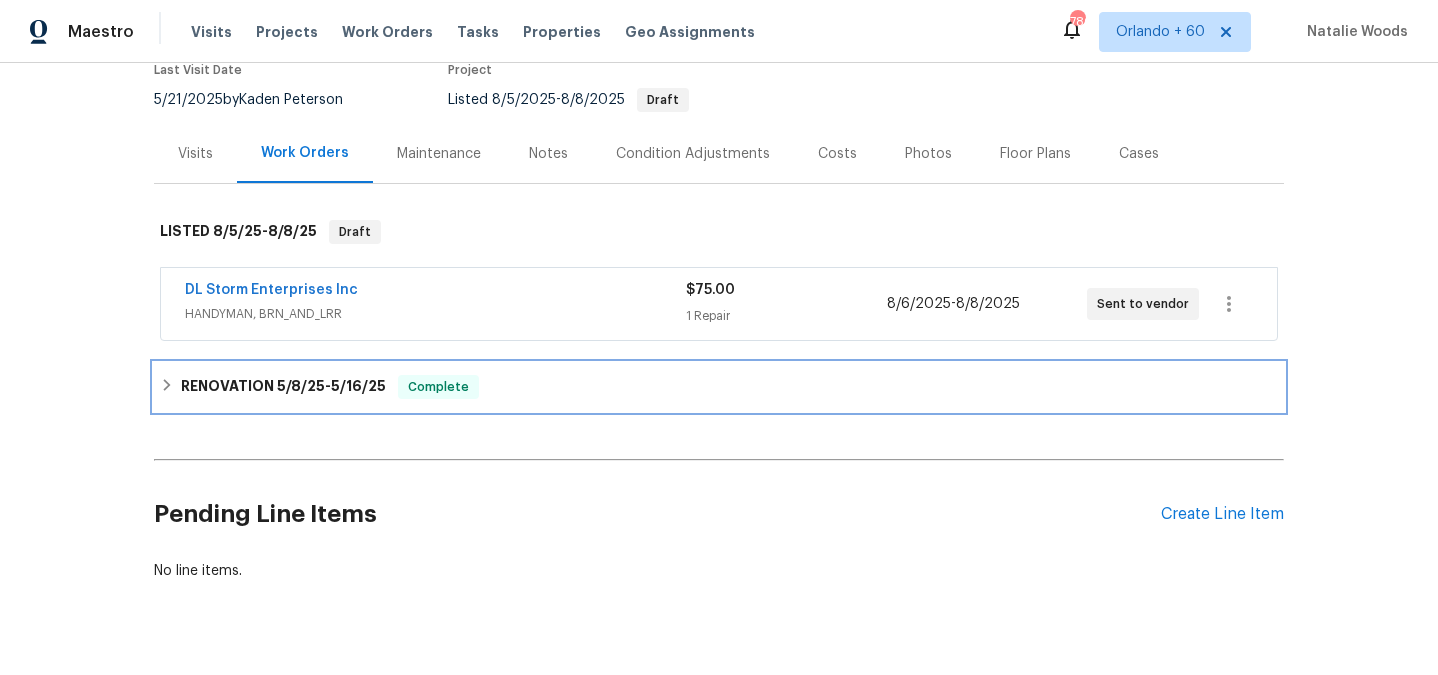 click on "5/8/25" at bounding box center [301, 386] 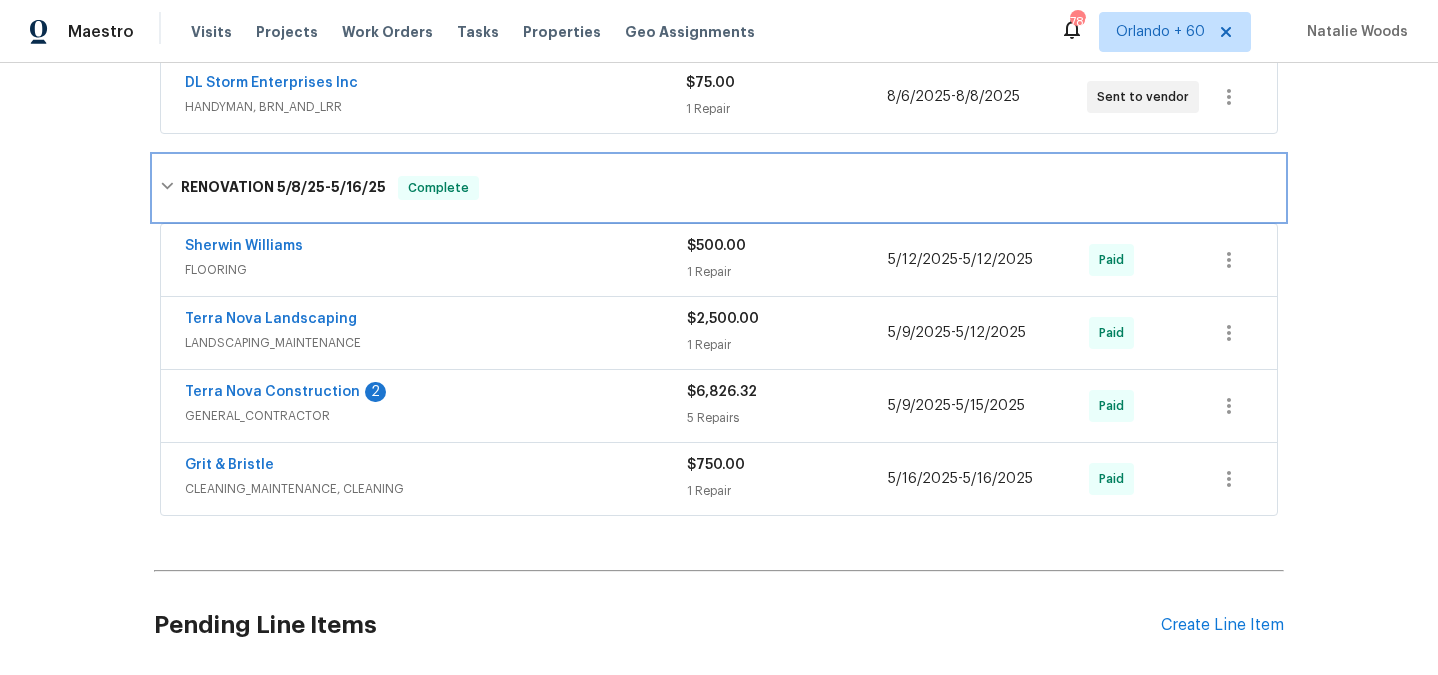 scroll, scrollTop: 407, scrollLeft: 0, axis: vertical 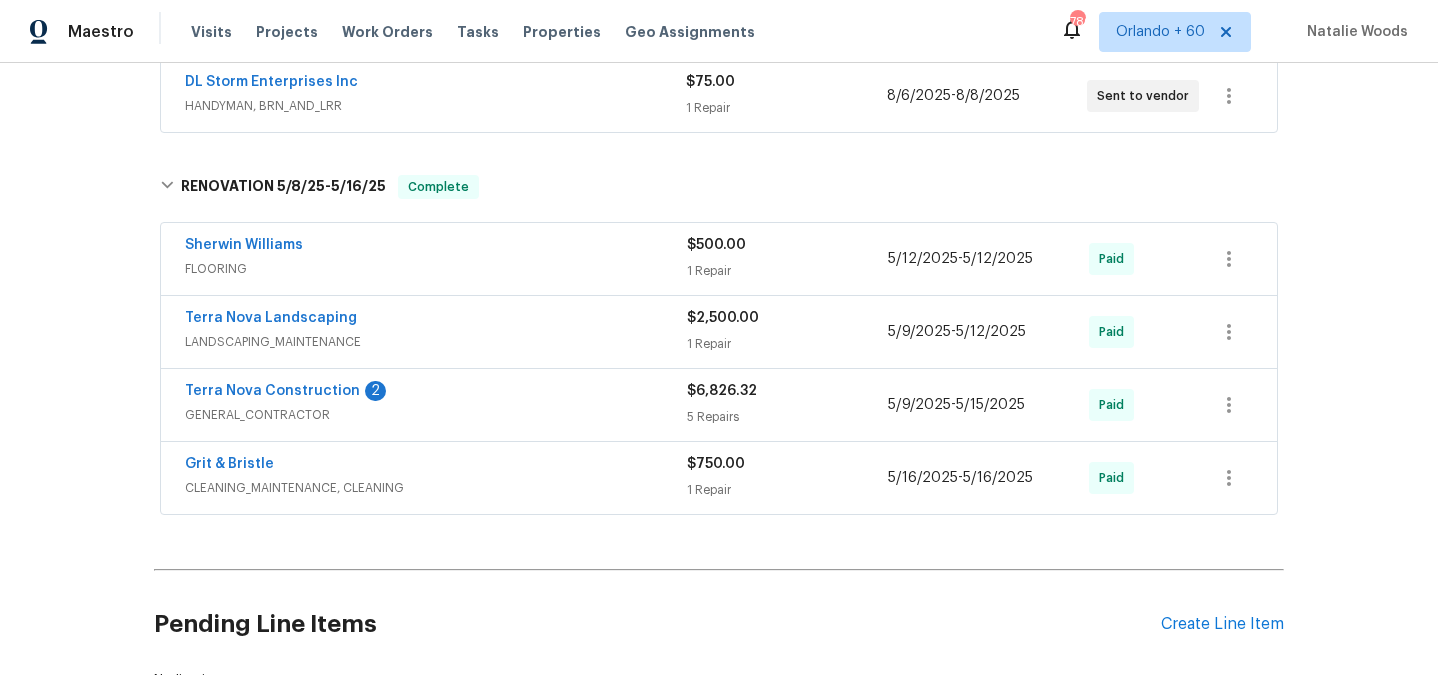 click on "GENERAL_CONTRACTOR" at bounding box center [436, 415] 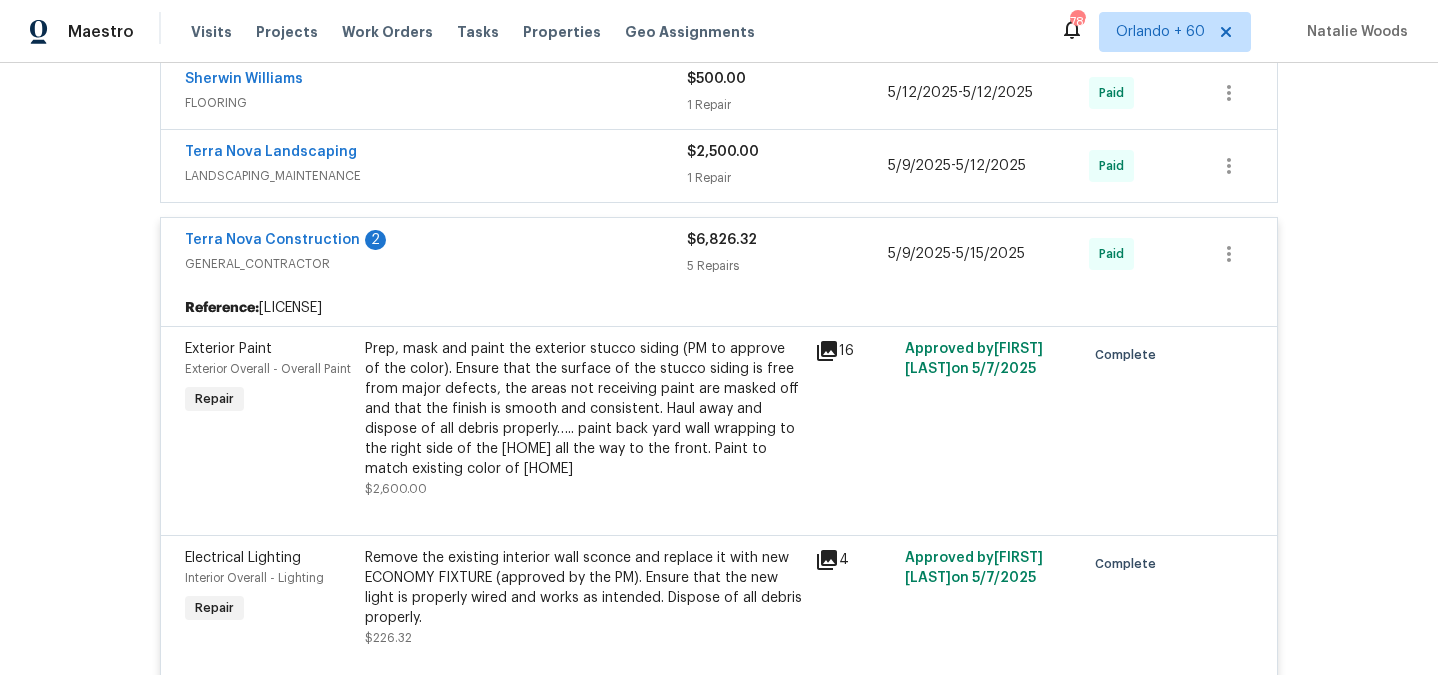 scroll, scrollTop: 488, scrollLeft: 0, axis: vertical 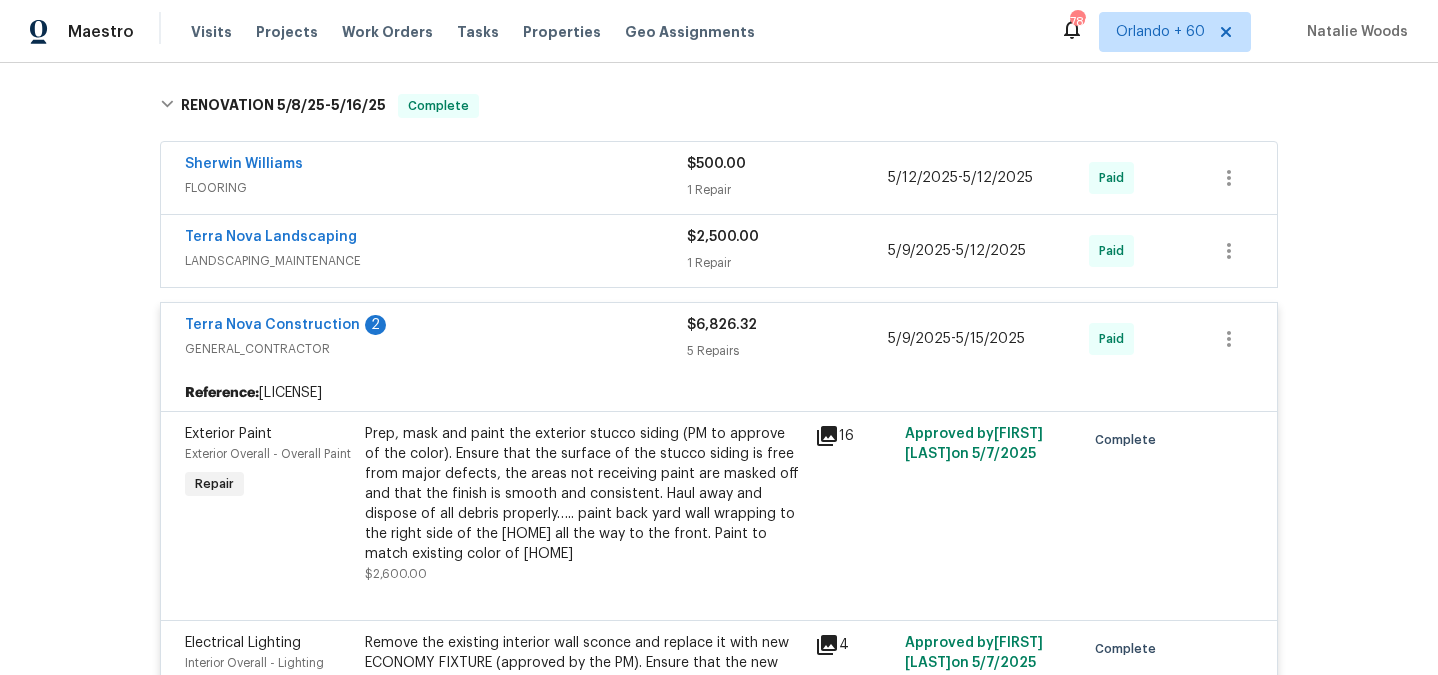 click on "LANDSCAPING_MAINTENANCE" at bounding box center [436, 261] 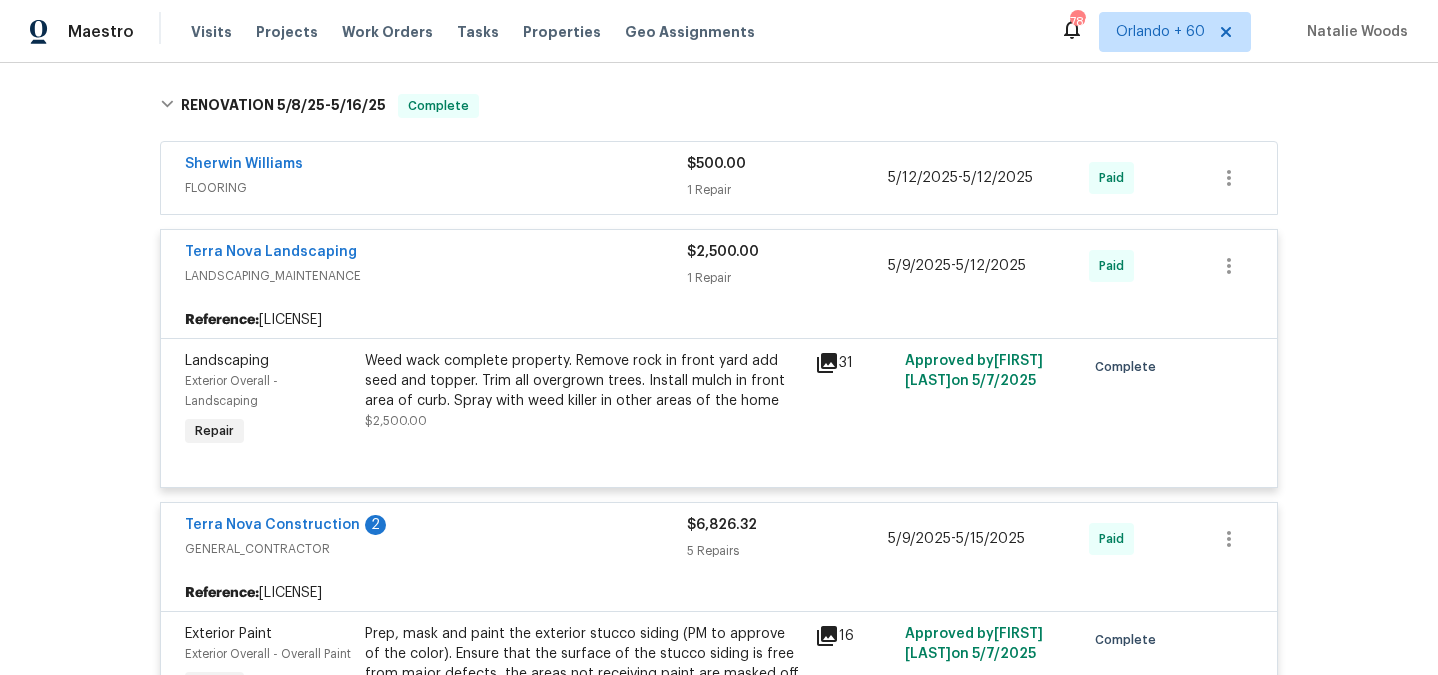 click on "Sherwin Williams" at bounding box center (436, 166) 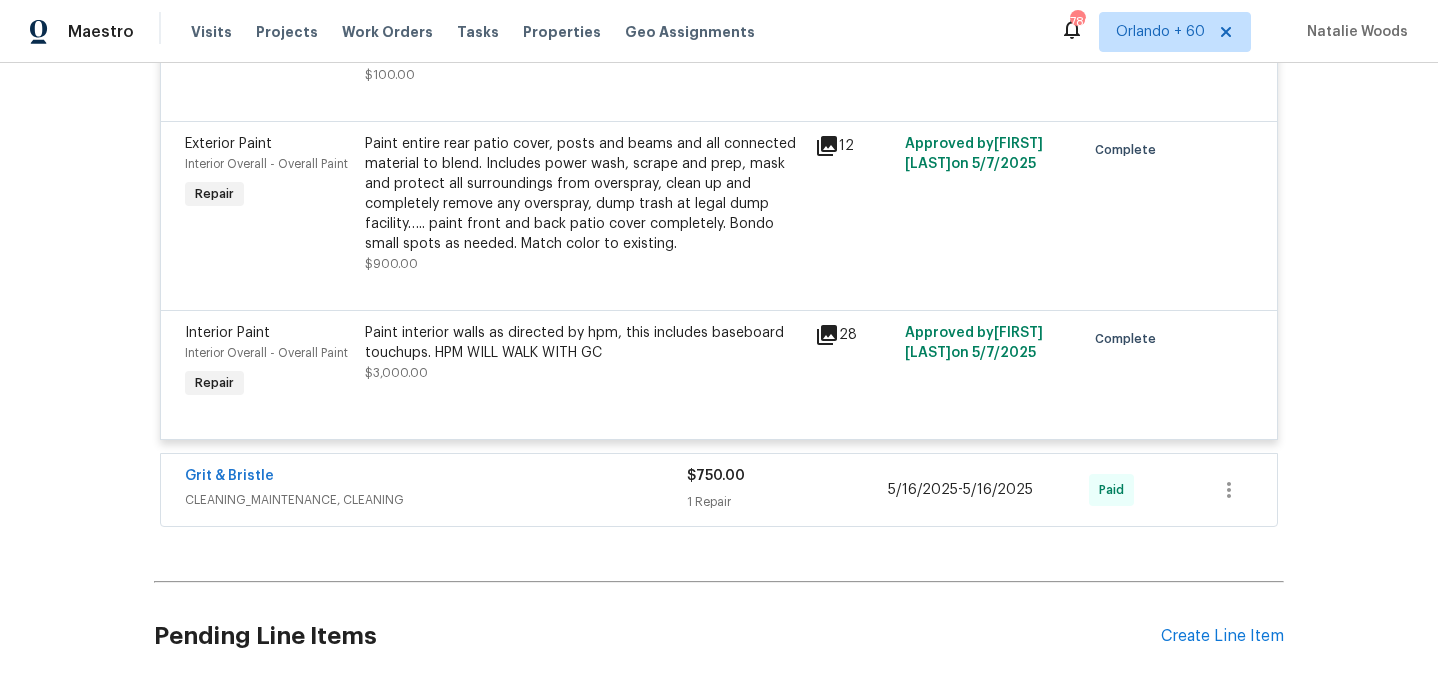 scroll, scrollTop: 1833, scrollLeft: 0, axis: vertical 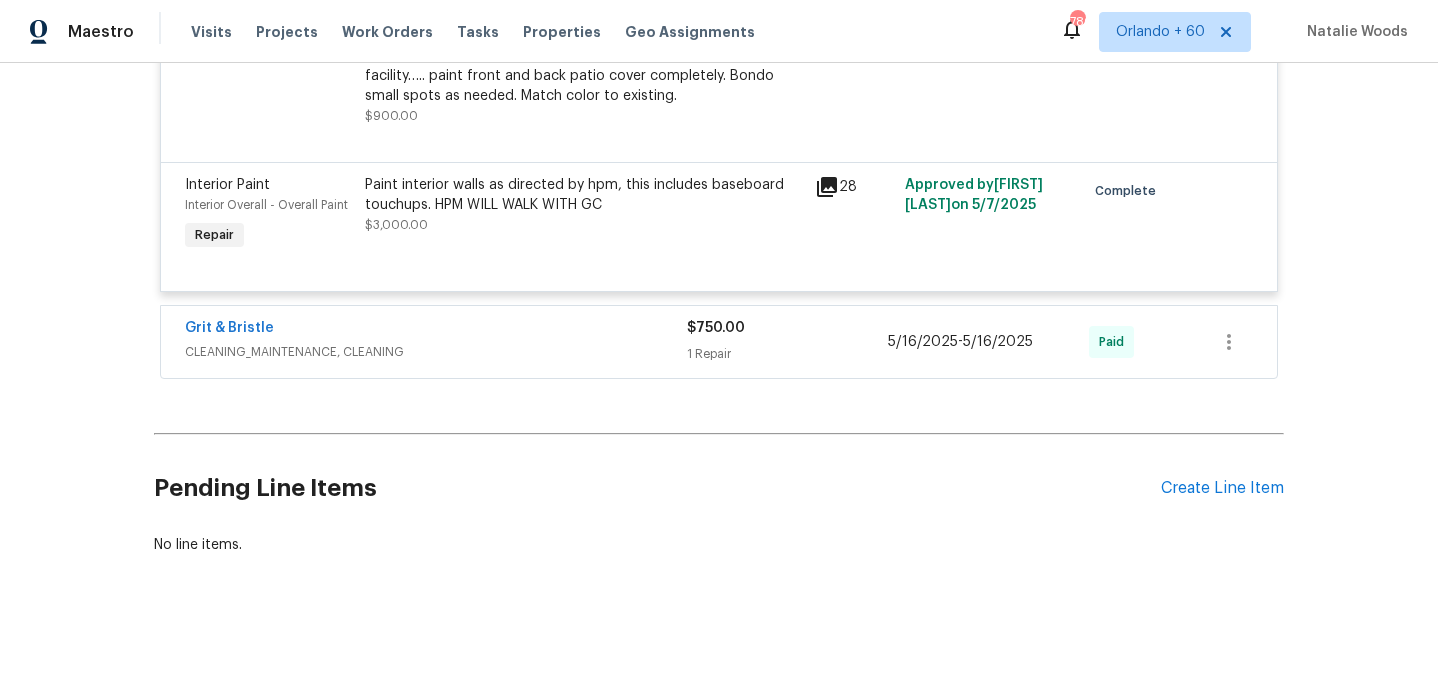 click on "Grit & Bristle" at bounding box center [436, 330] 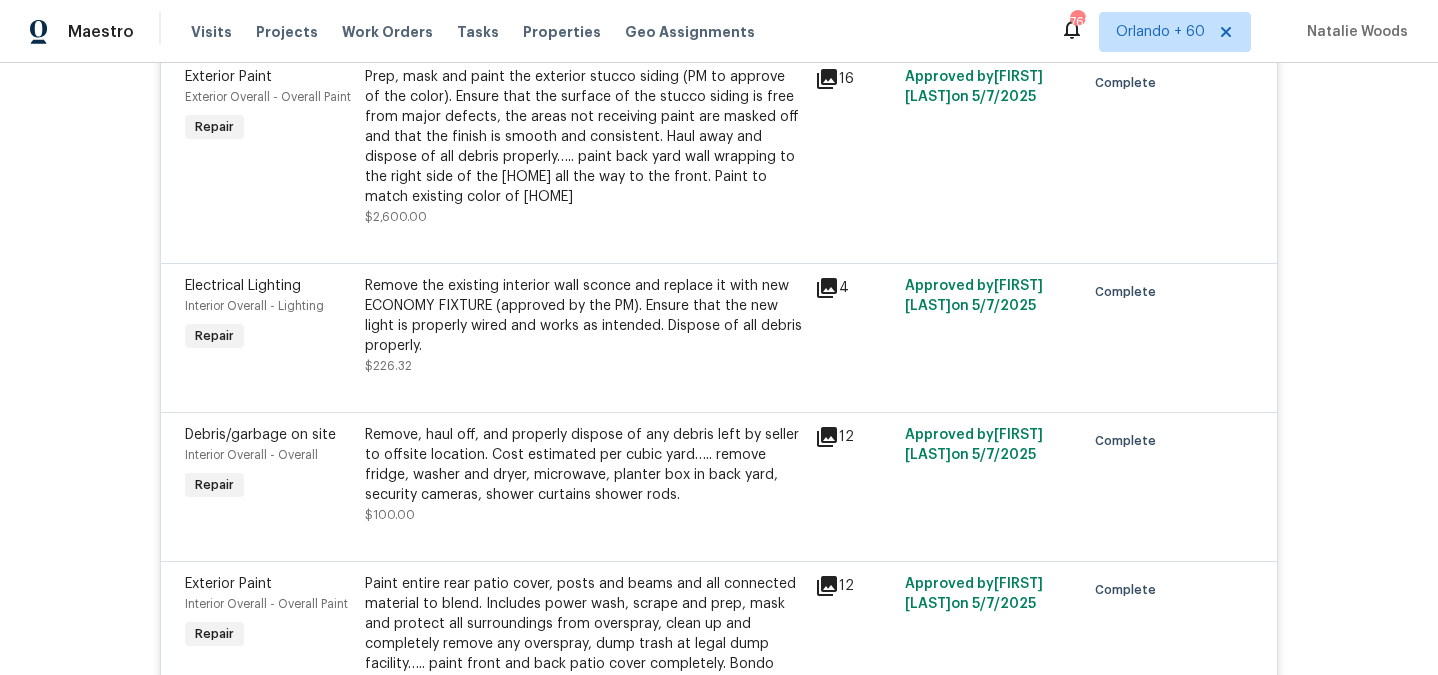 scroll, scrollTop: 0, scrollLeft: 0, axis: both 